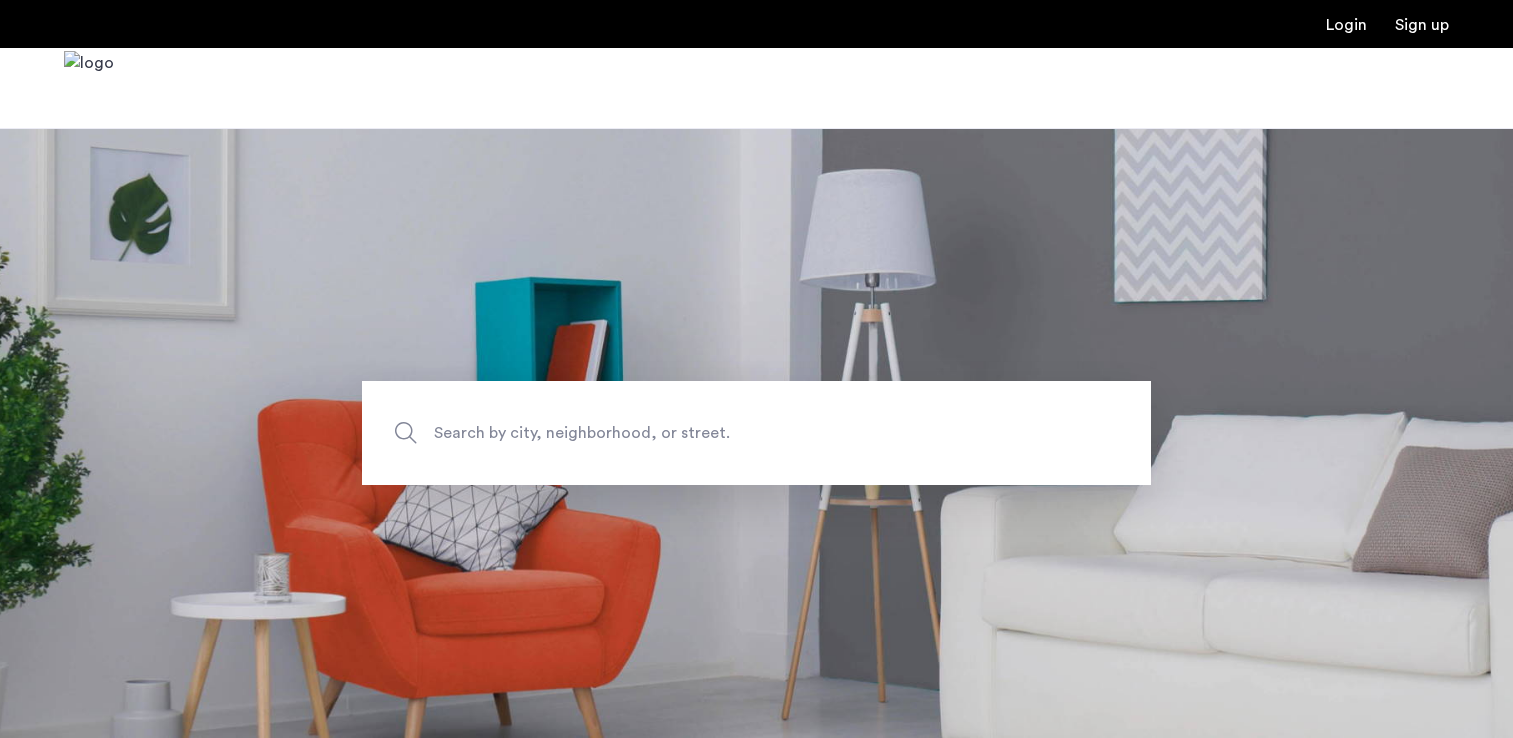 scroll, scrollTop: 0, scrollLeft: 0, axis: both 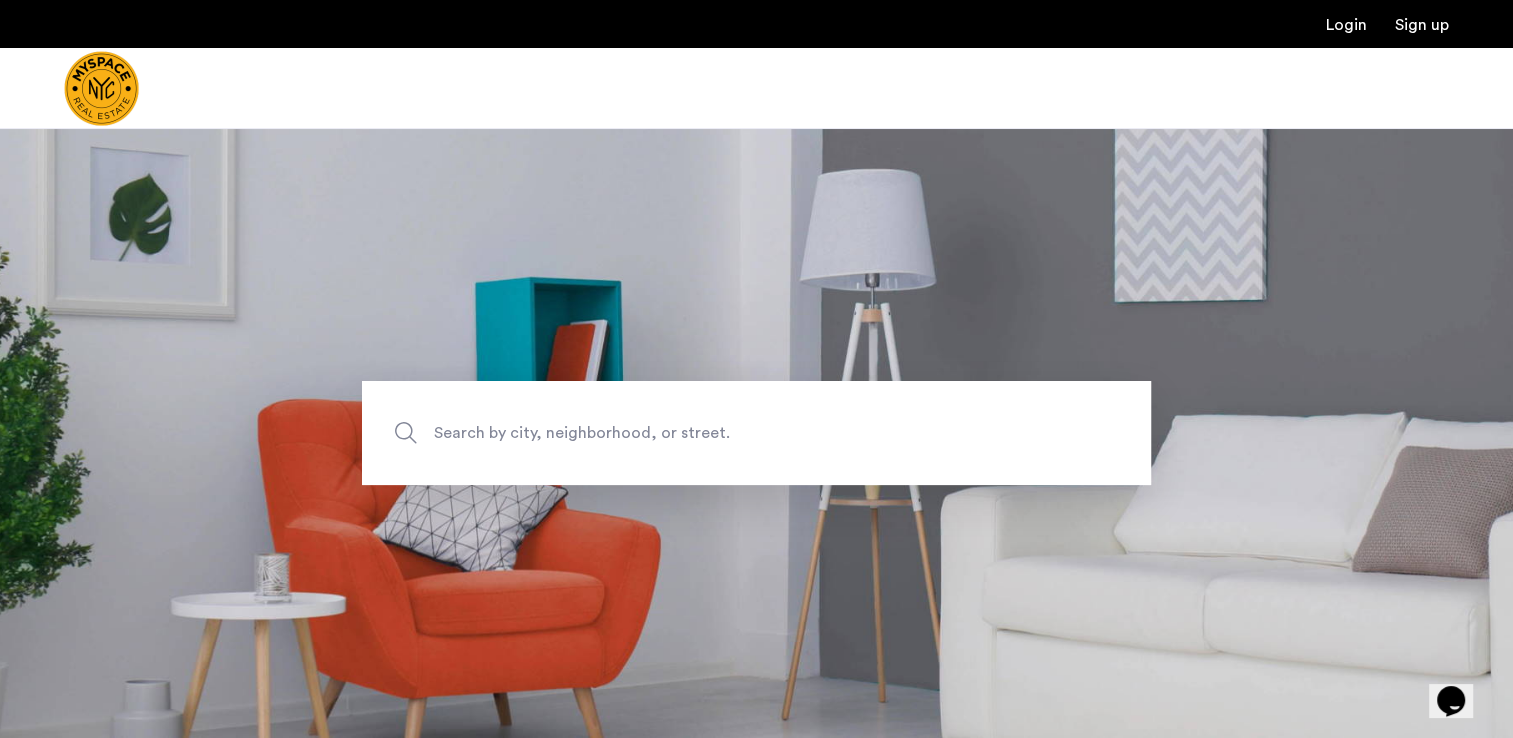 click on "Search by city, neighborhood, or street." 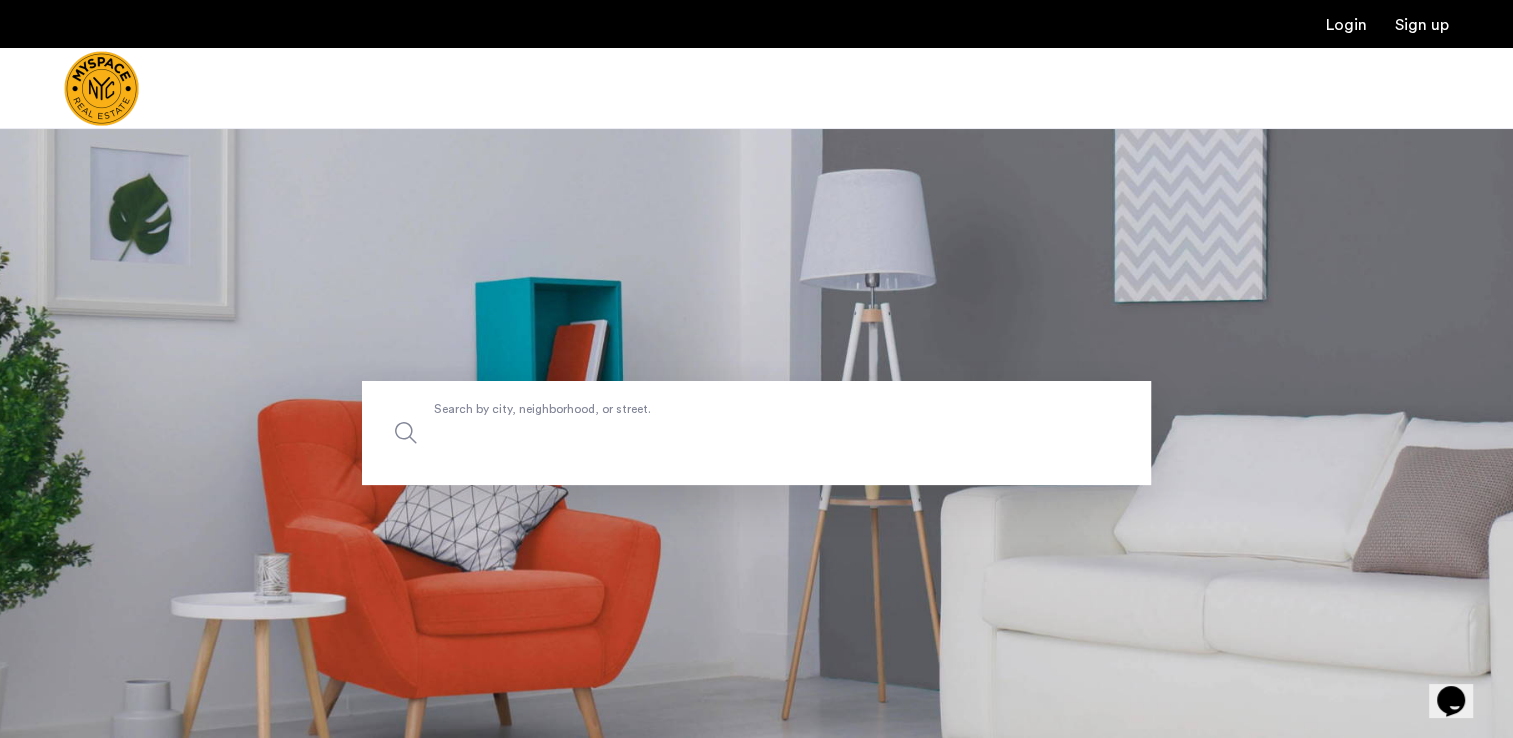 click on "Search by city, neighborhood, or street." at bounding box center [756, 433] 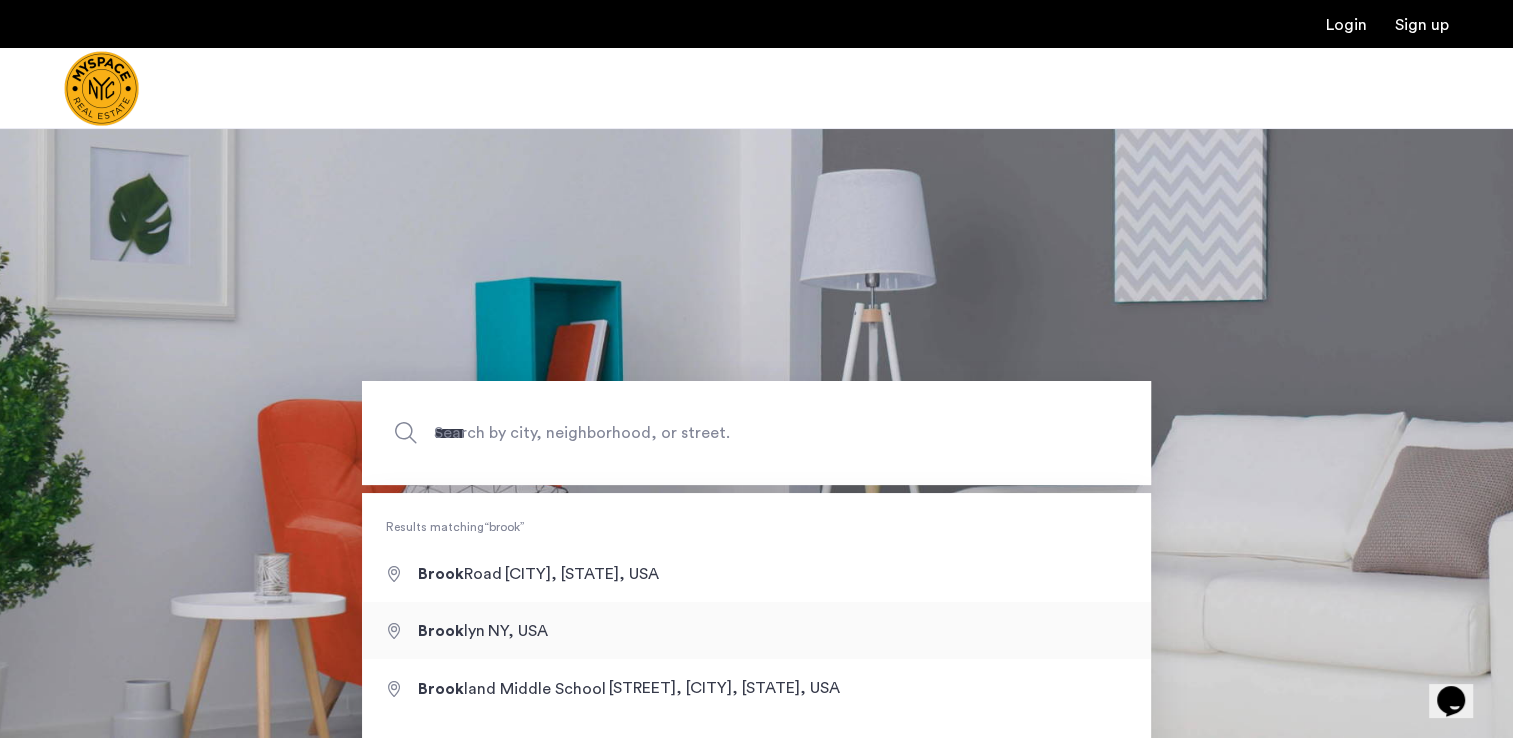 type on "**********" 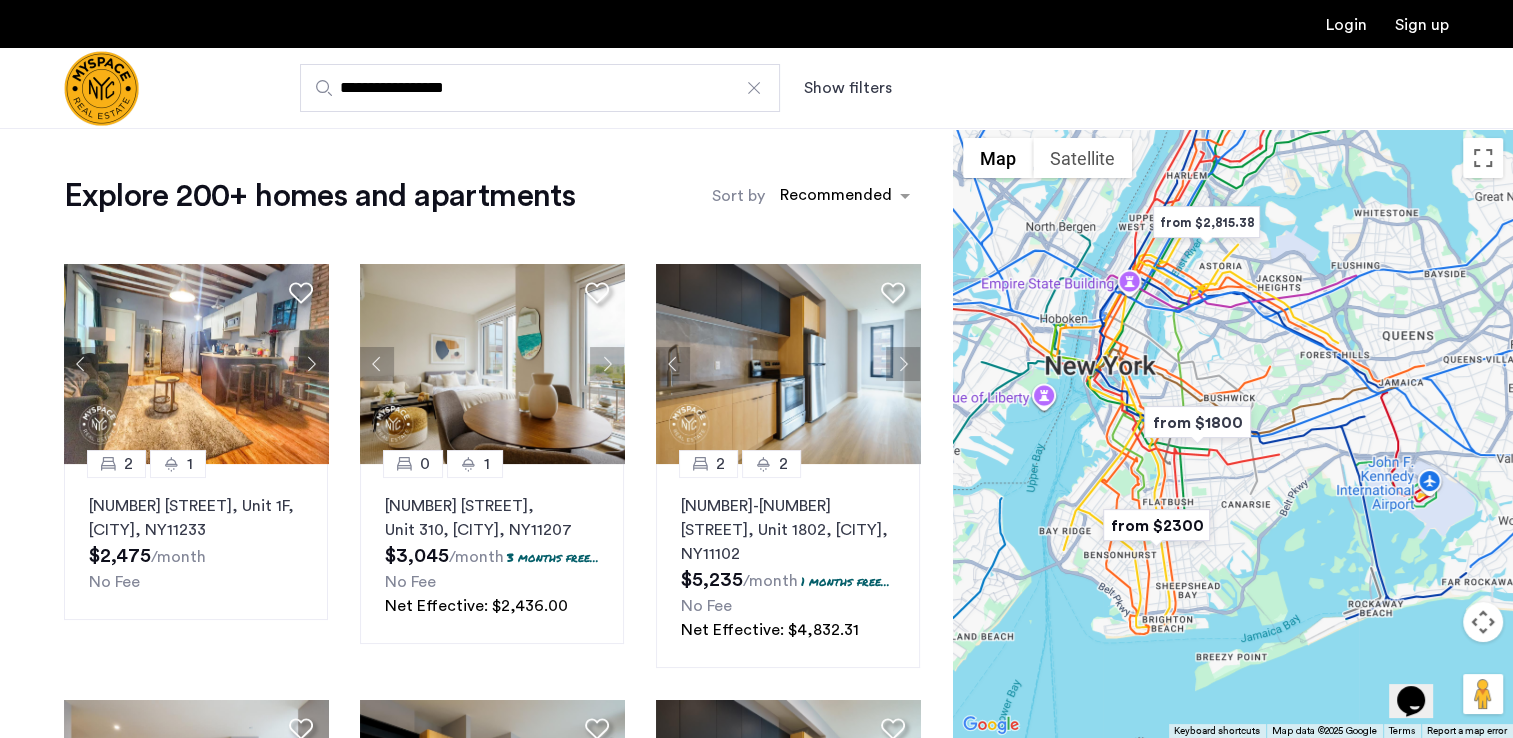 click at bounding box center [1197, 422] 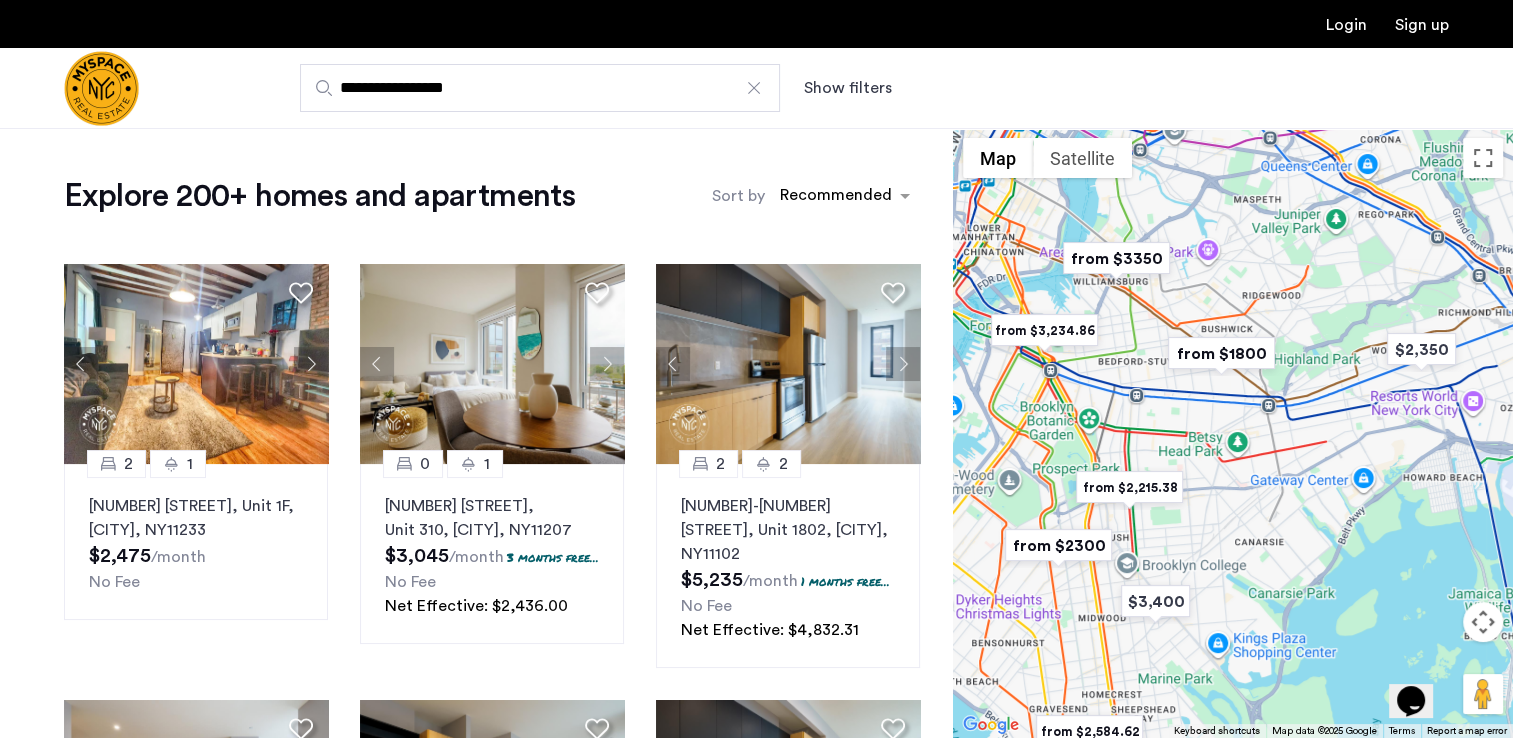 click at bounding box center [1221, 353] 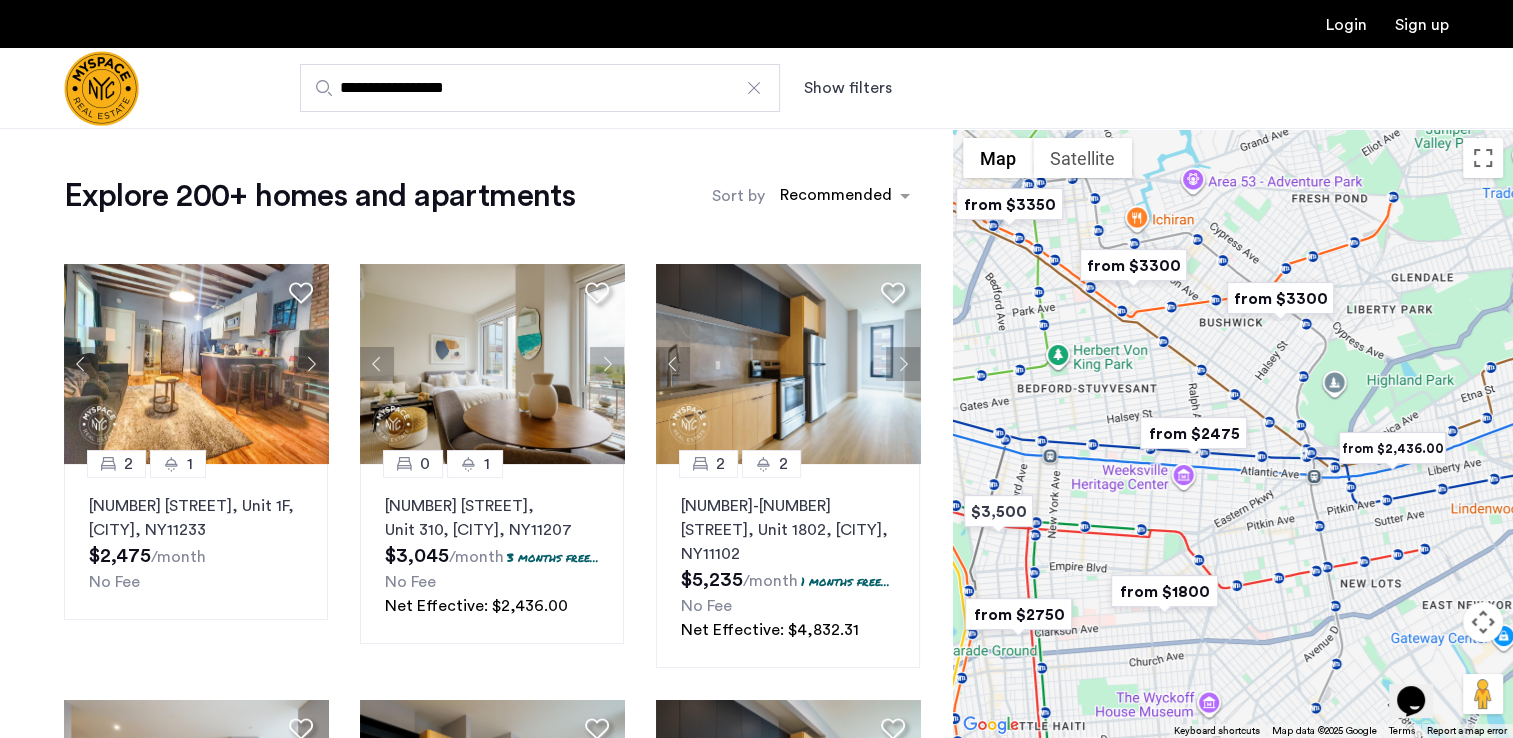 click at bounding box center [1164, 591] 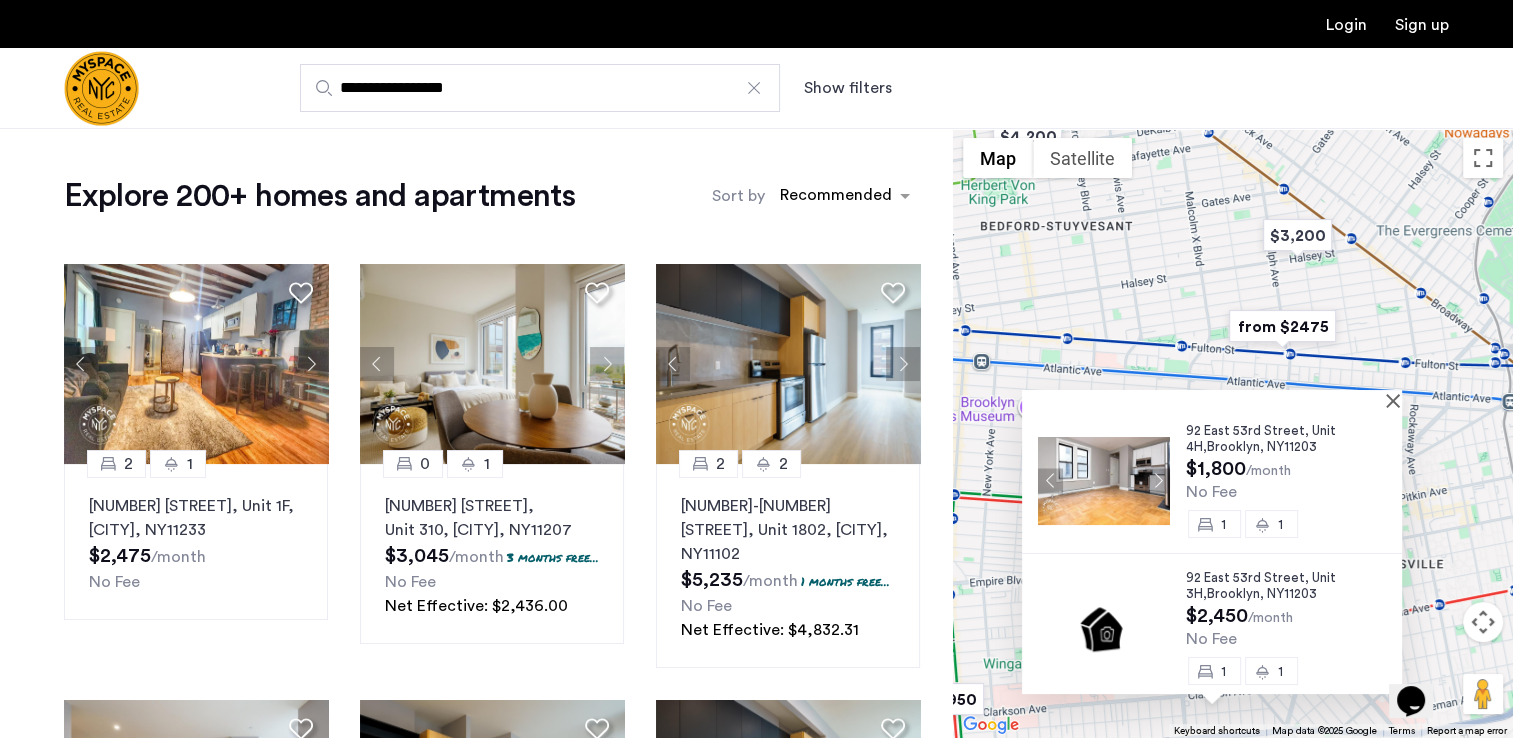 click at bounding box center (1104, 481) 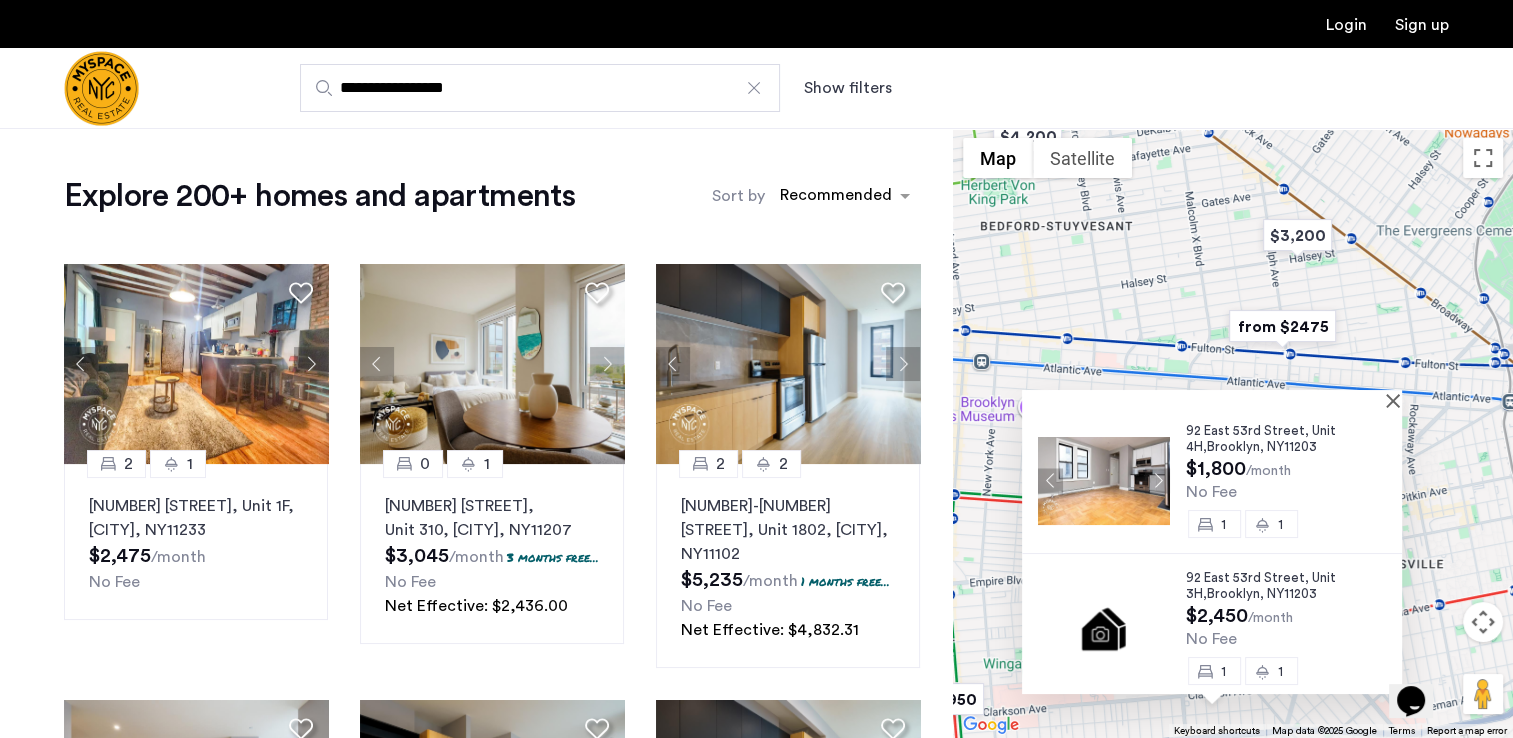 click at bounding box center [1212, 398] 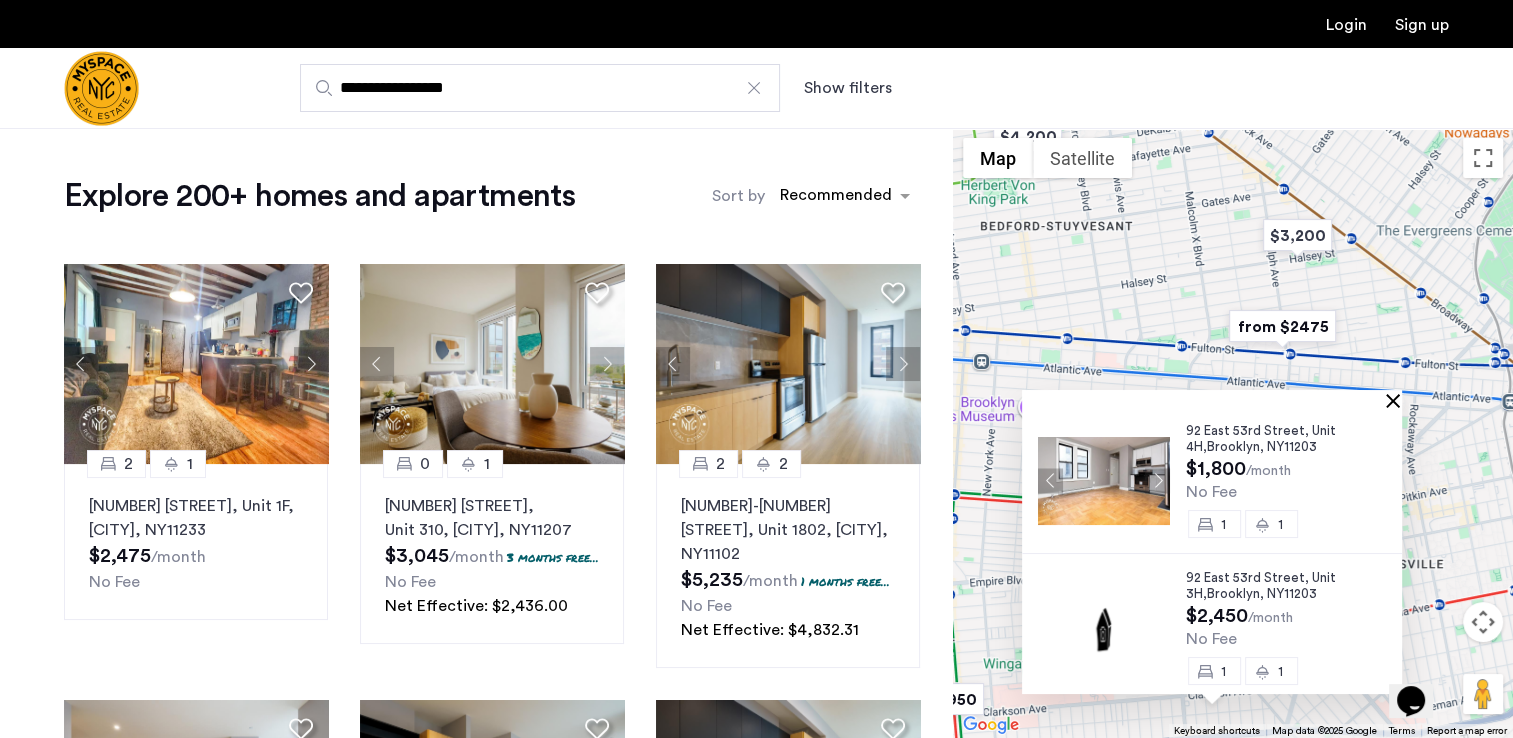 click at bounding box center (1397, 400) 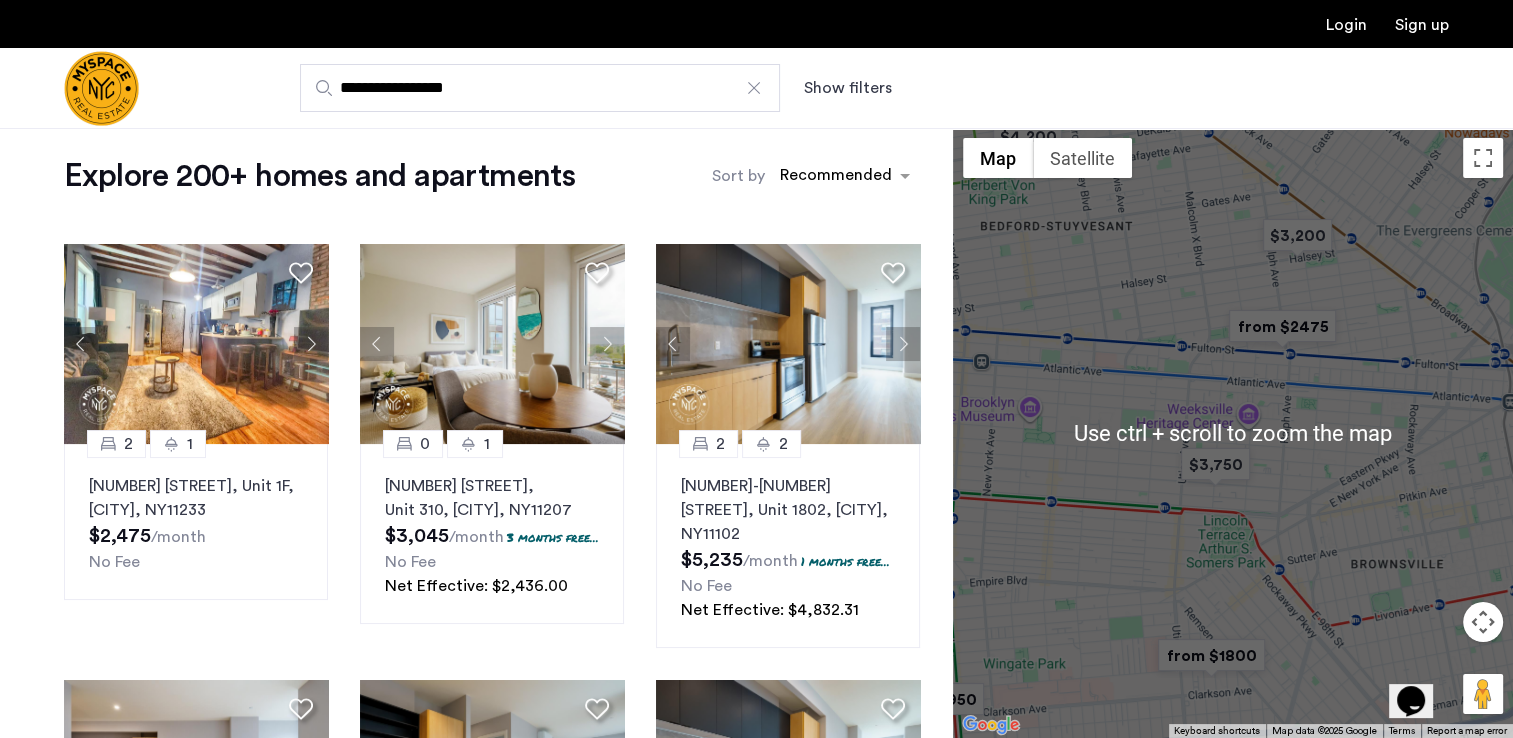 scroll, scrollTop: 0, scrollLeft: 0, axis: both 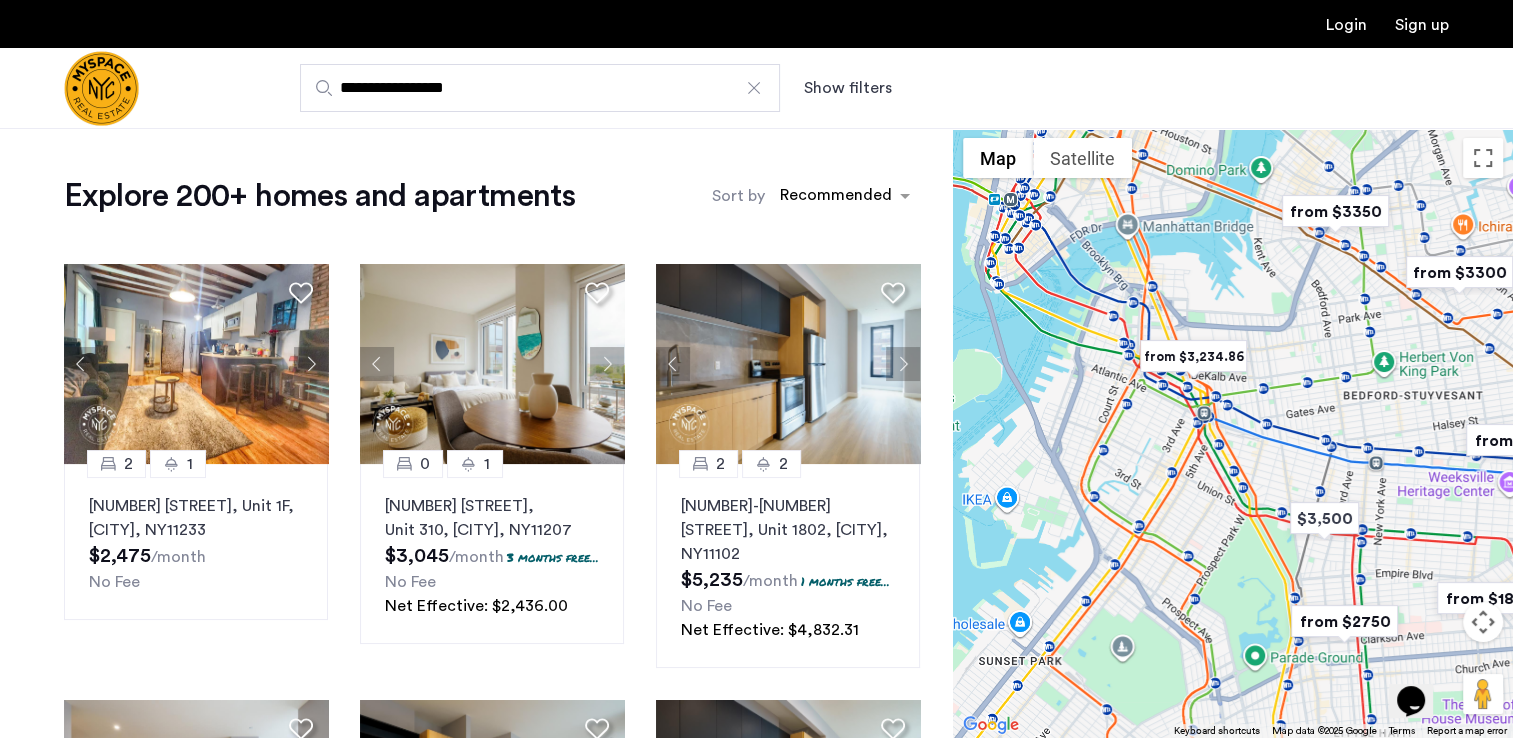 drag, startPoint x: 1110, startPoint y: 445, endPoint x: 1334, endPoint y: 410, distance: 226.71788 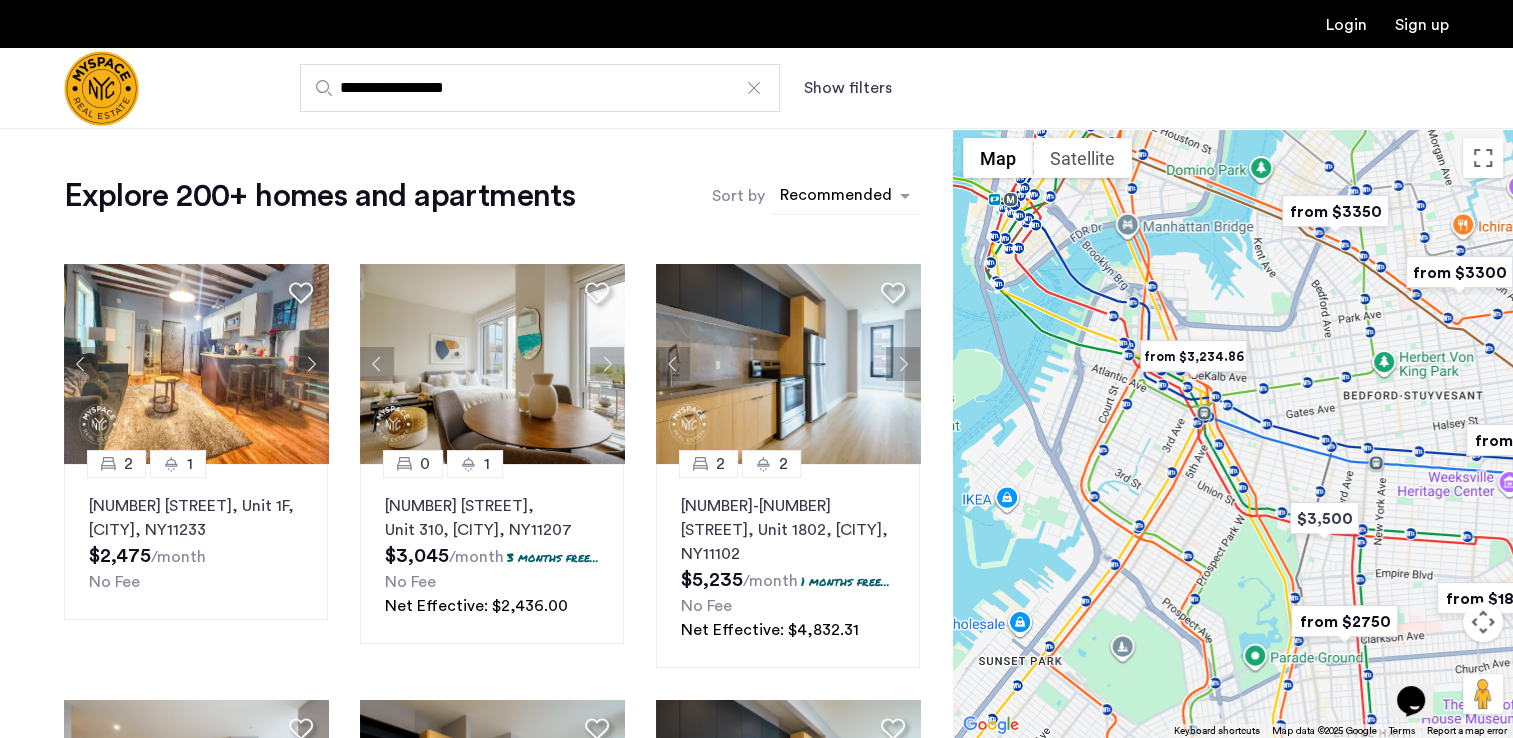click 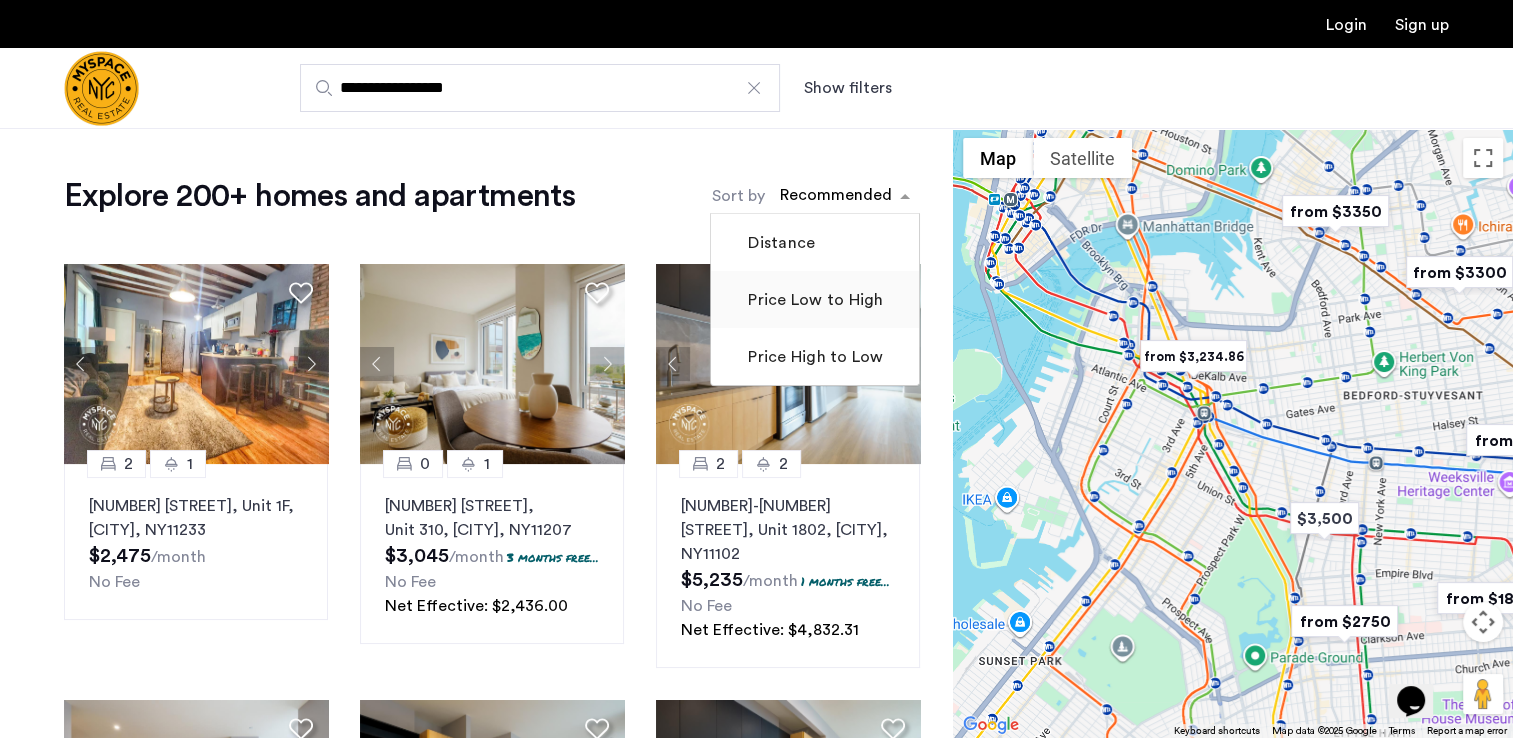 click on "Price Low to High" at bounding box center (813, 300) 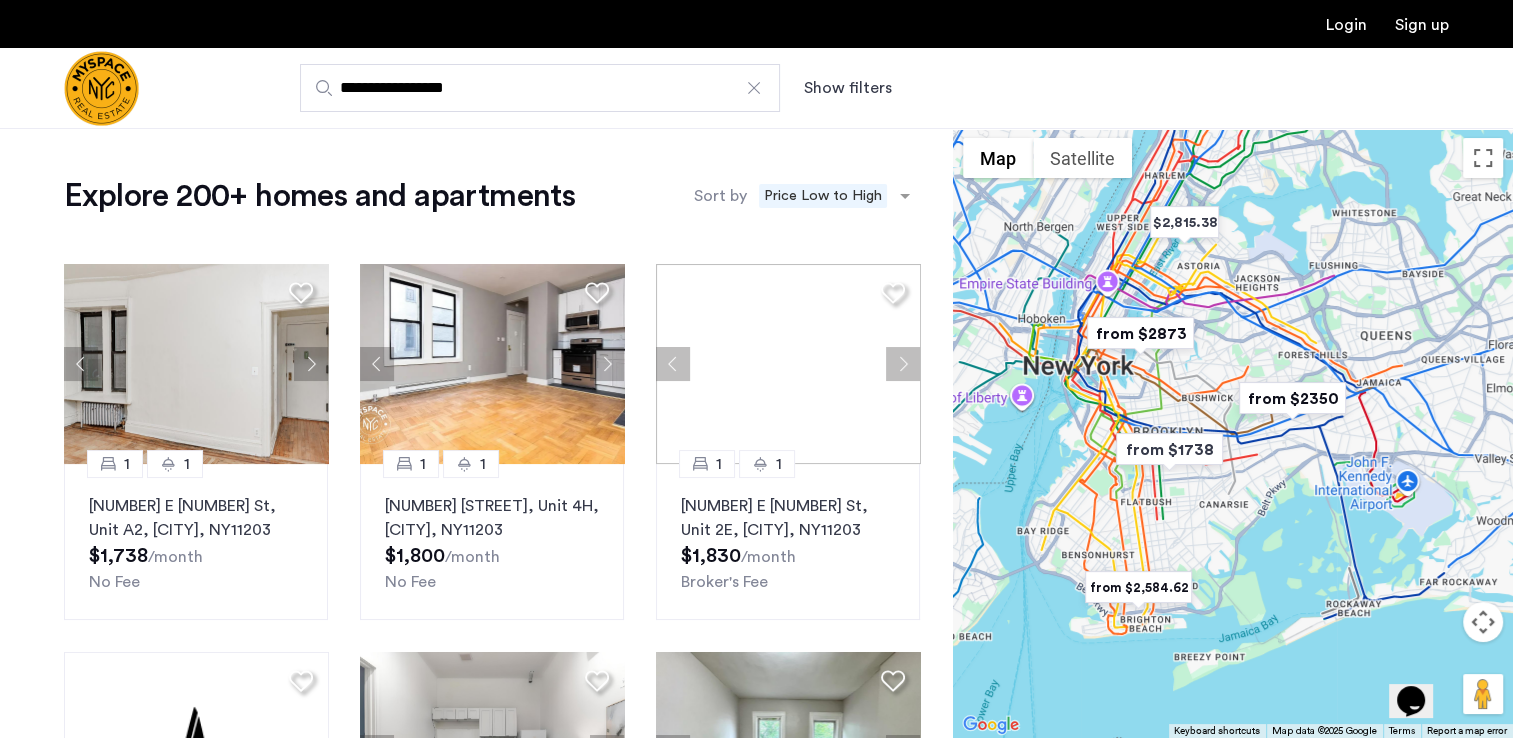 click at bounding box center (1169, 449) 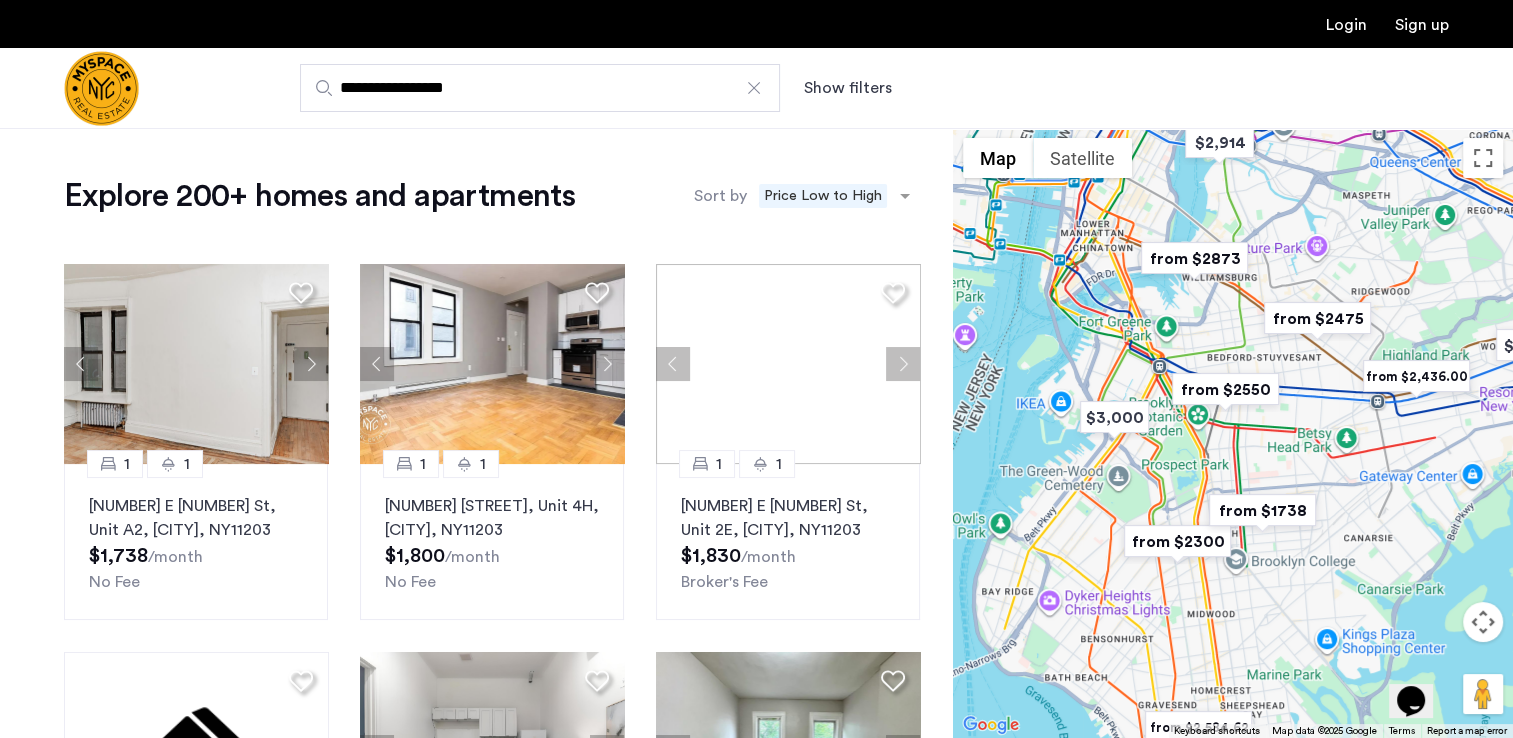 click at bounding box center (1262, 510) 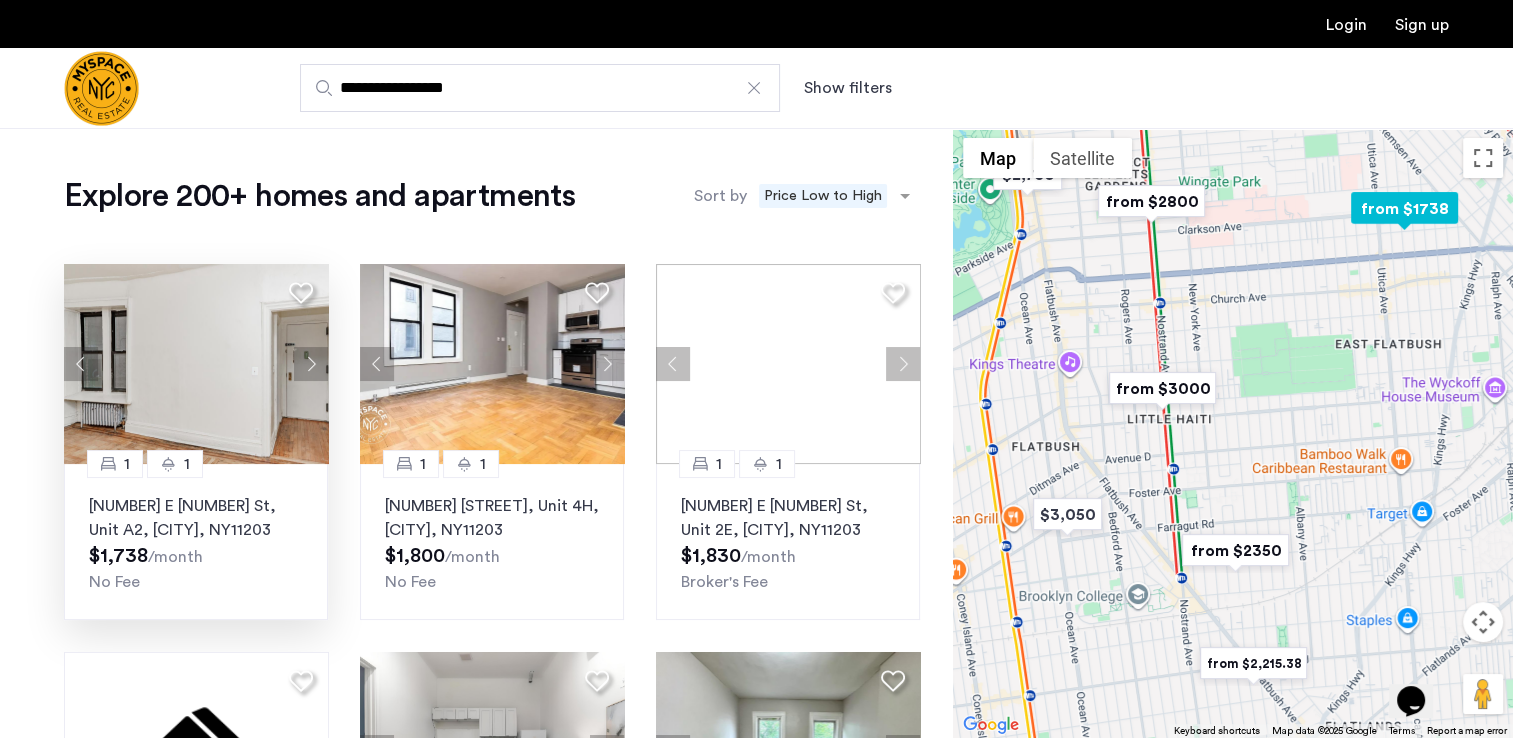 click 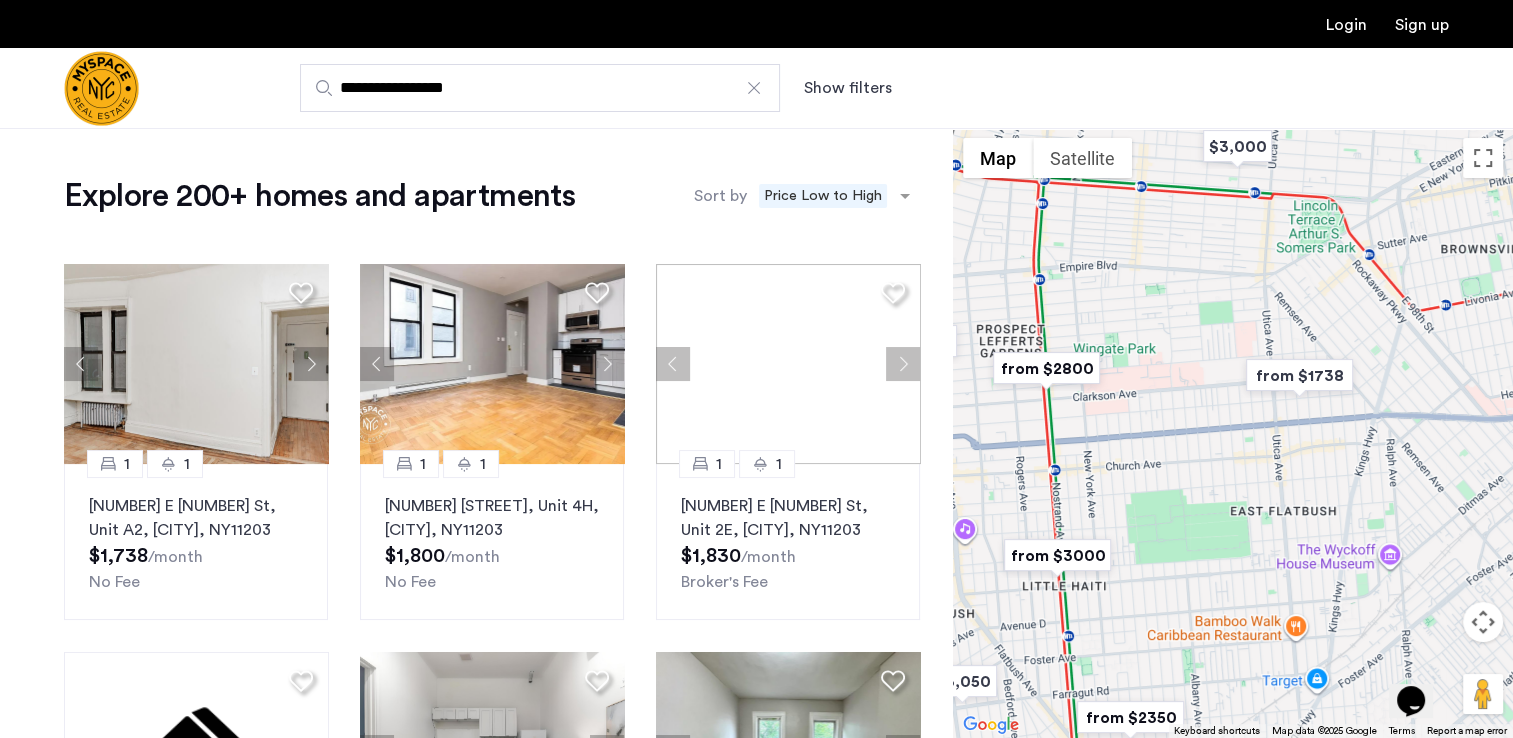 drag, startPoint x: 1300, startPoint y: 346, endPoint x: 1194, endPoint y: 518, distance: 202.0396 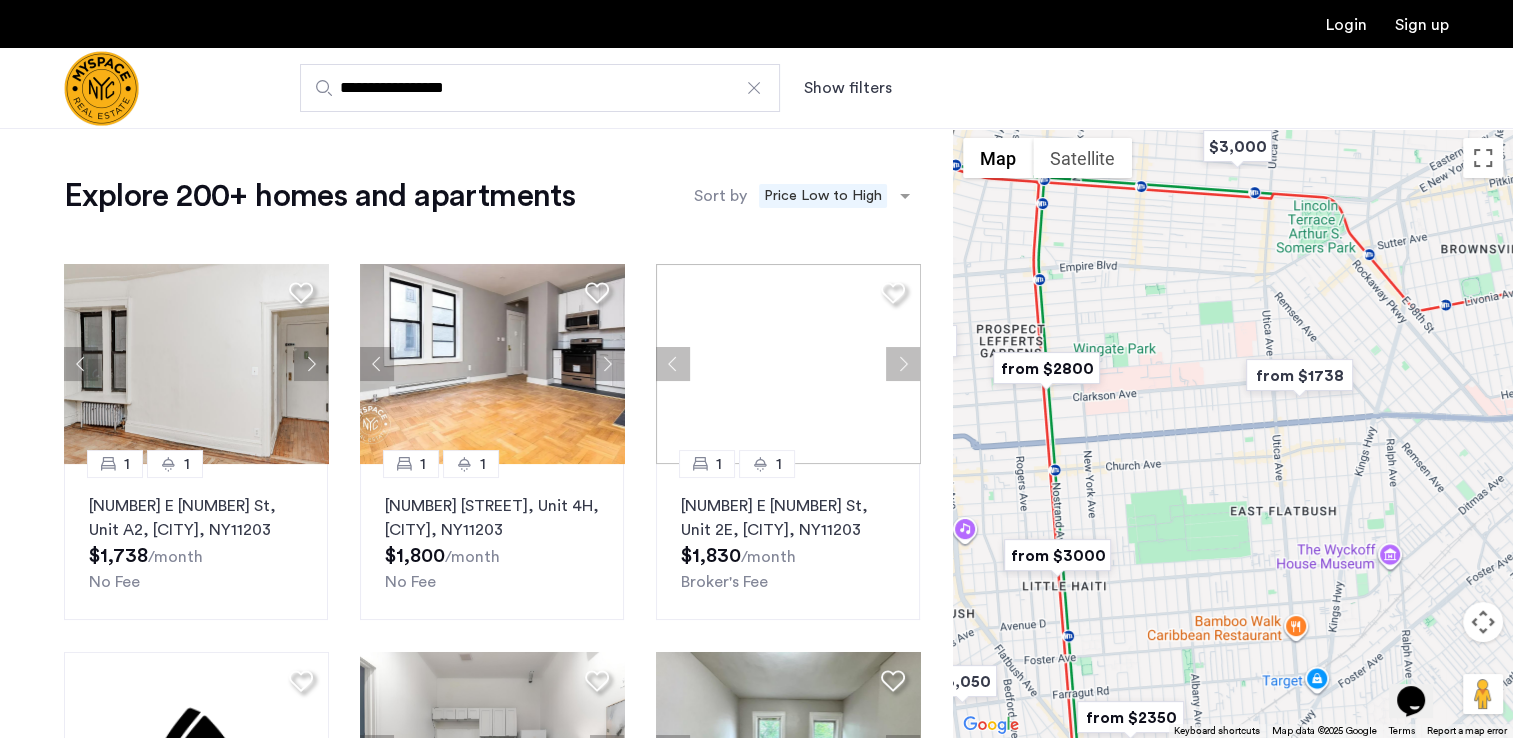 click on "To navigate, press the arrow keys." at bounding box center [1233, 433] 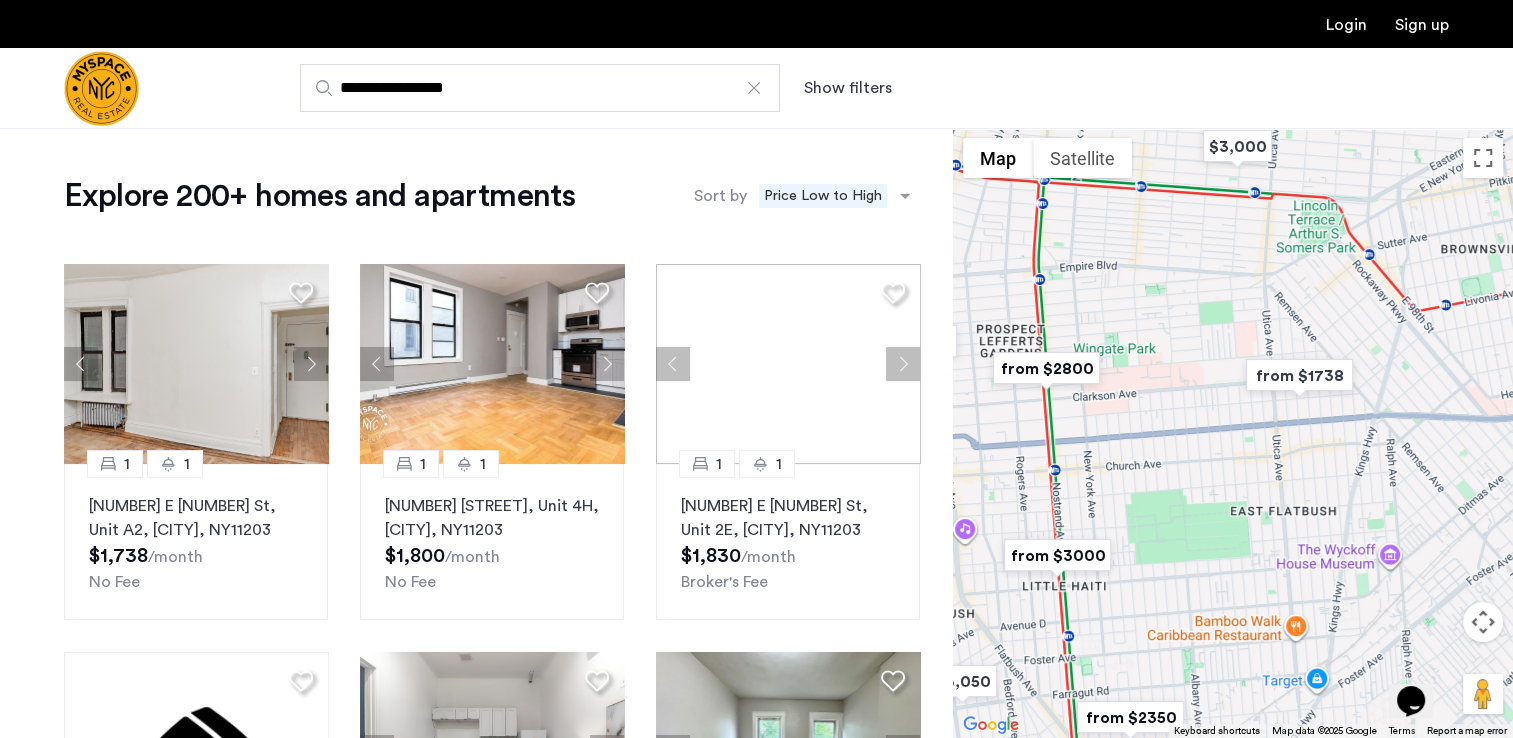 click at bounding box center (1299, 375) 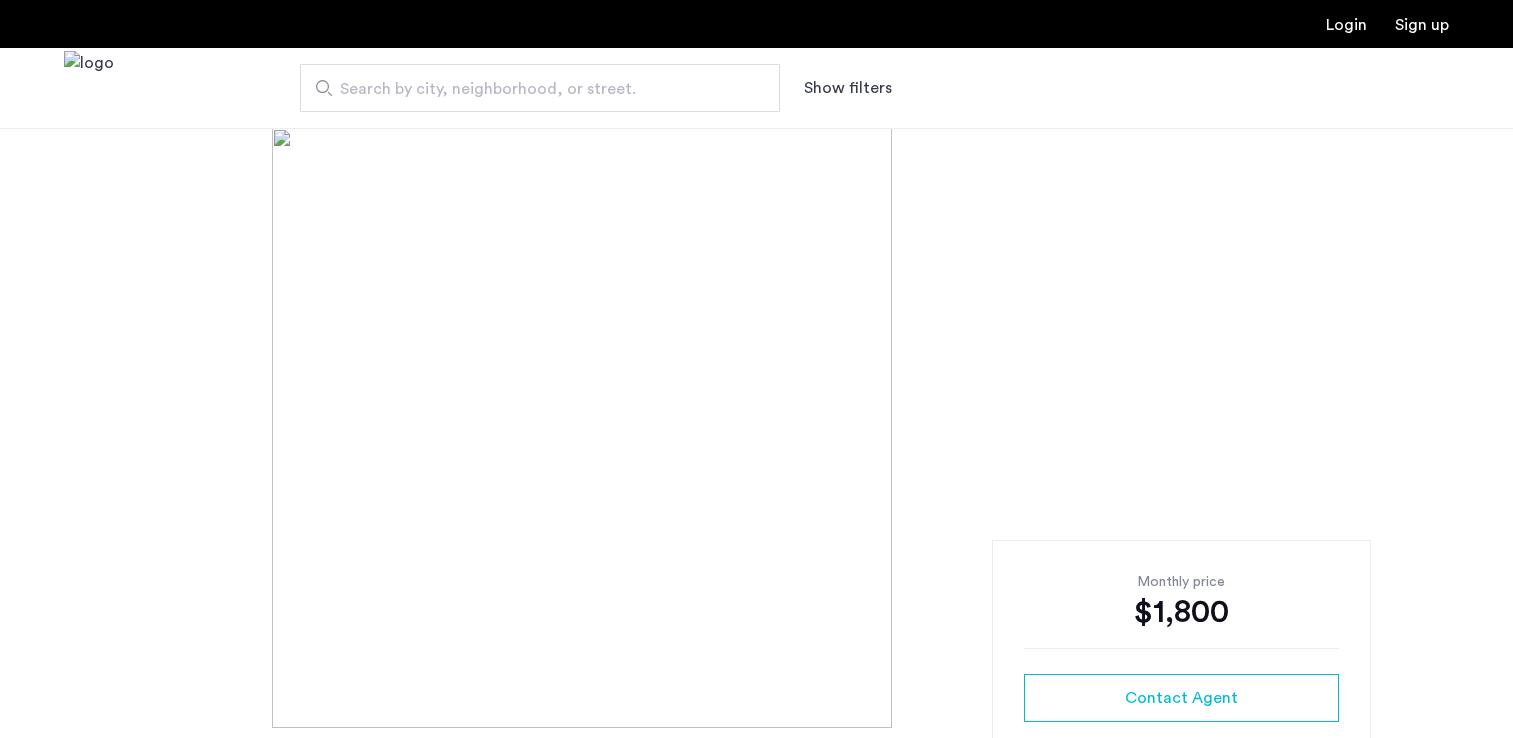 scroll, scrollTop: 0, scrollLeft: 0, axis: both 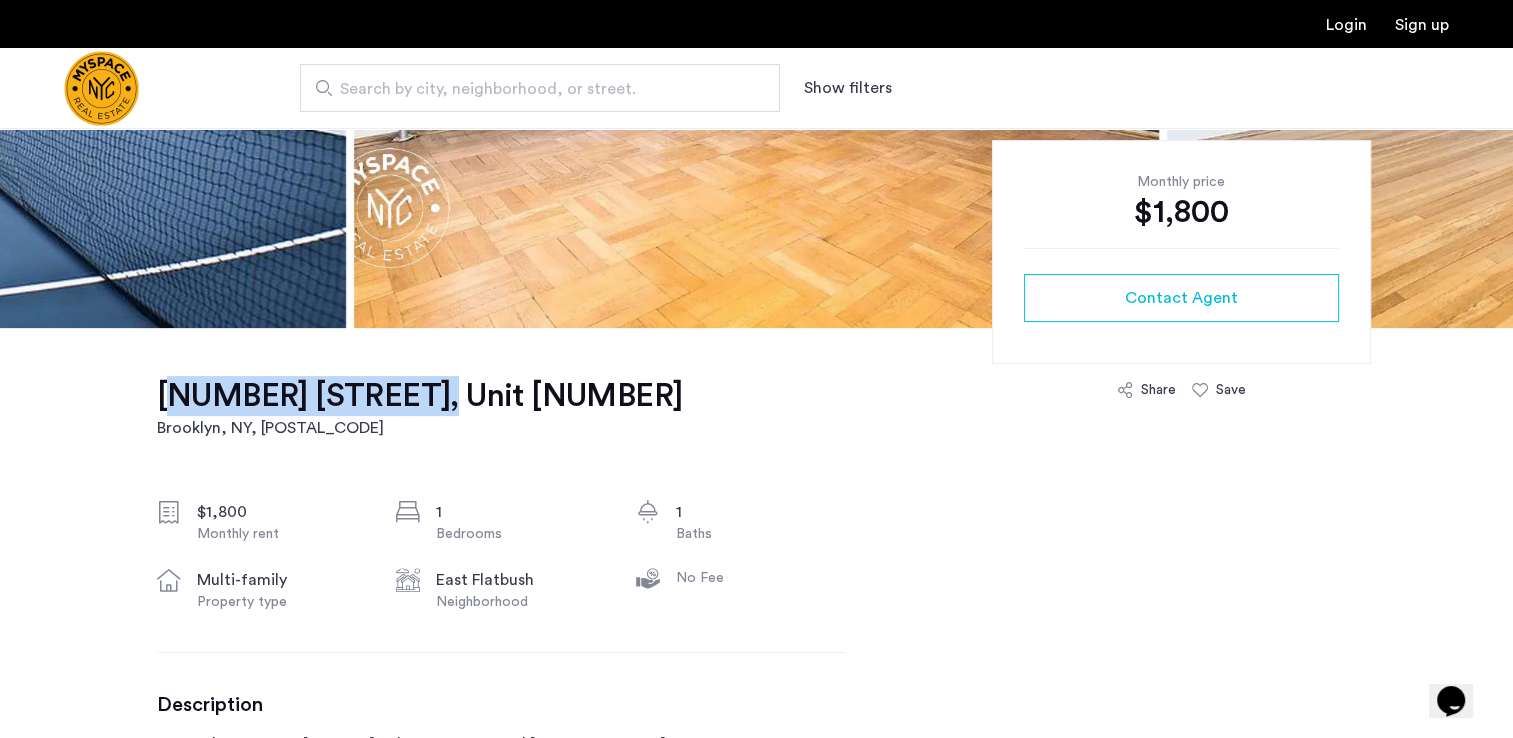 drag, startPoint x: 142, startPoint y: 394, endPoint x: 380, endPoint y: 395, distance: 238.0021 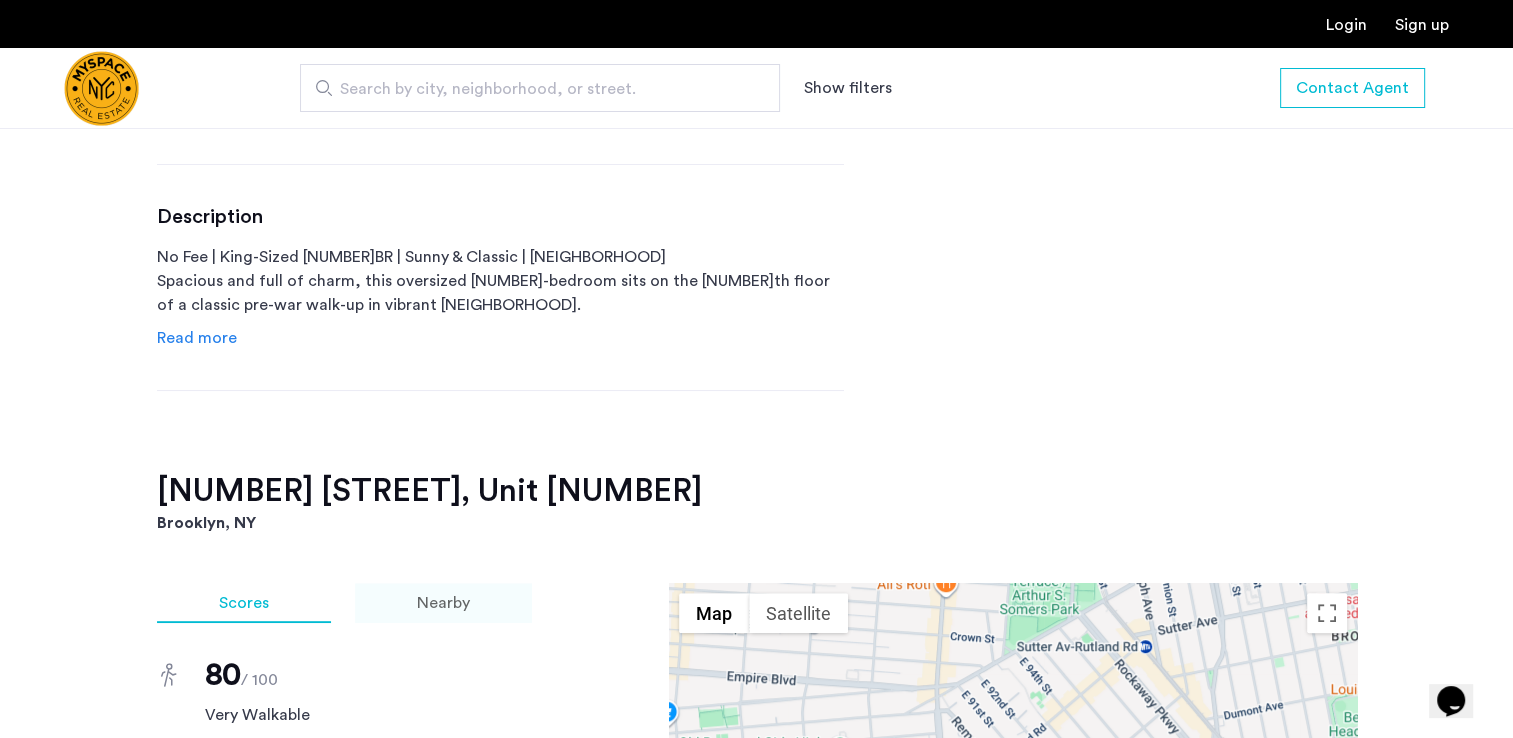 scroll, scrollTop: 900, scrollLeft: 0, axis: vertical 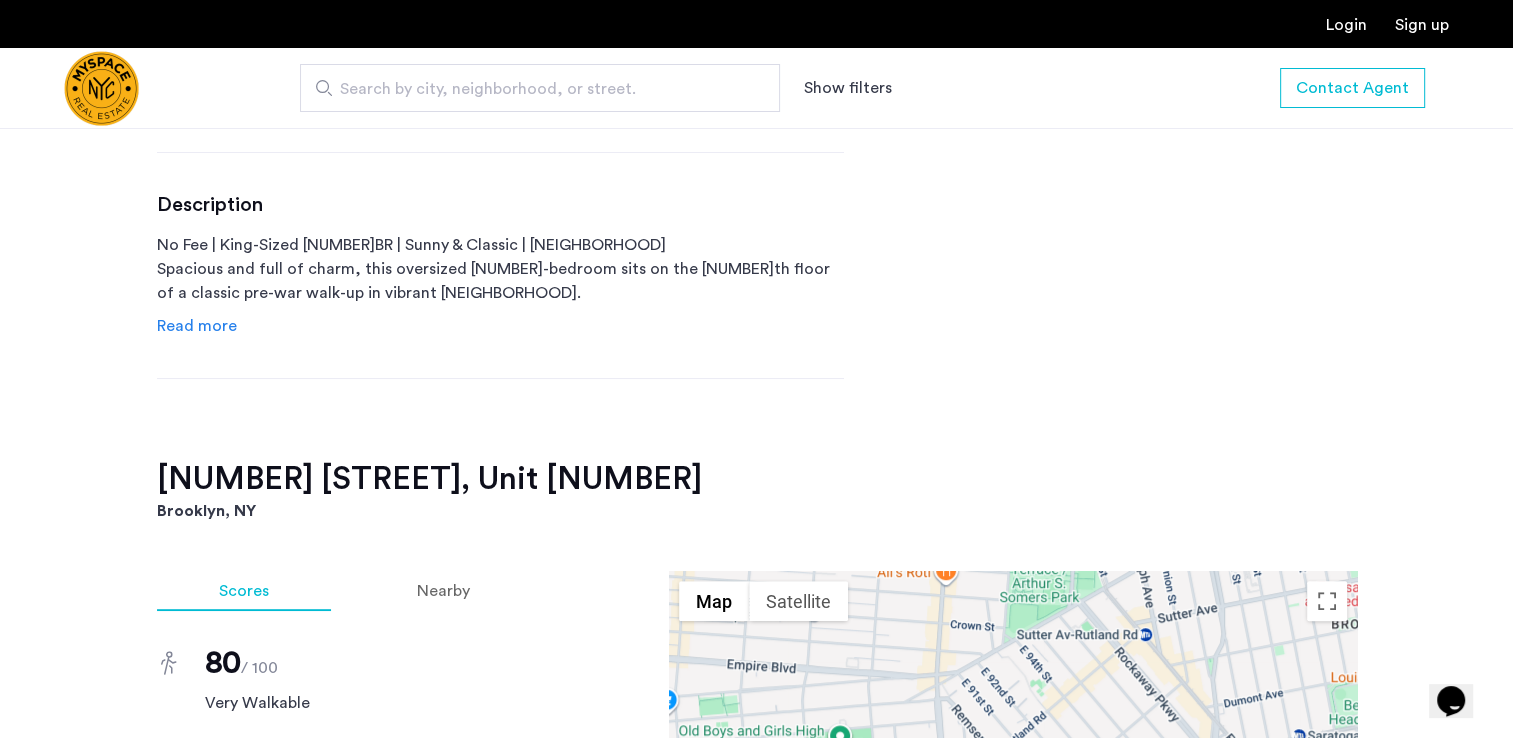 click on "Read more" 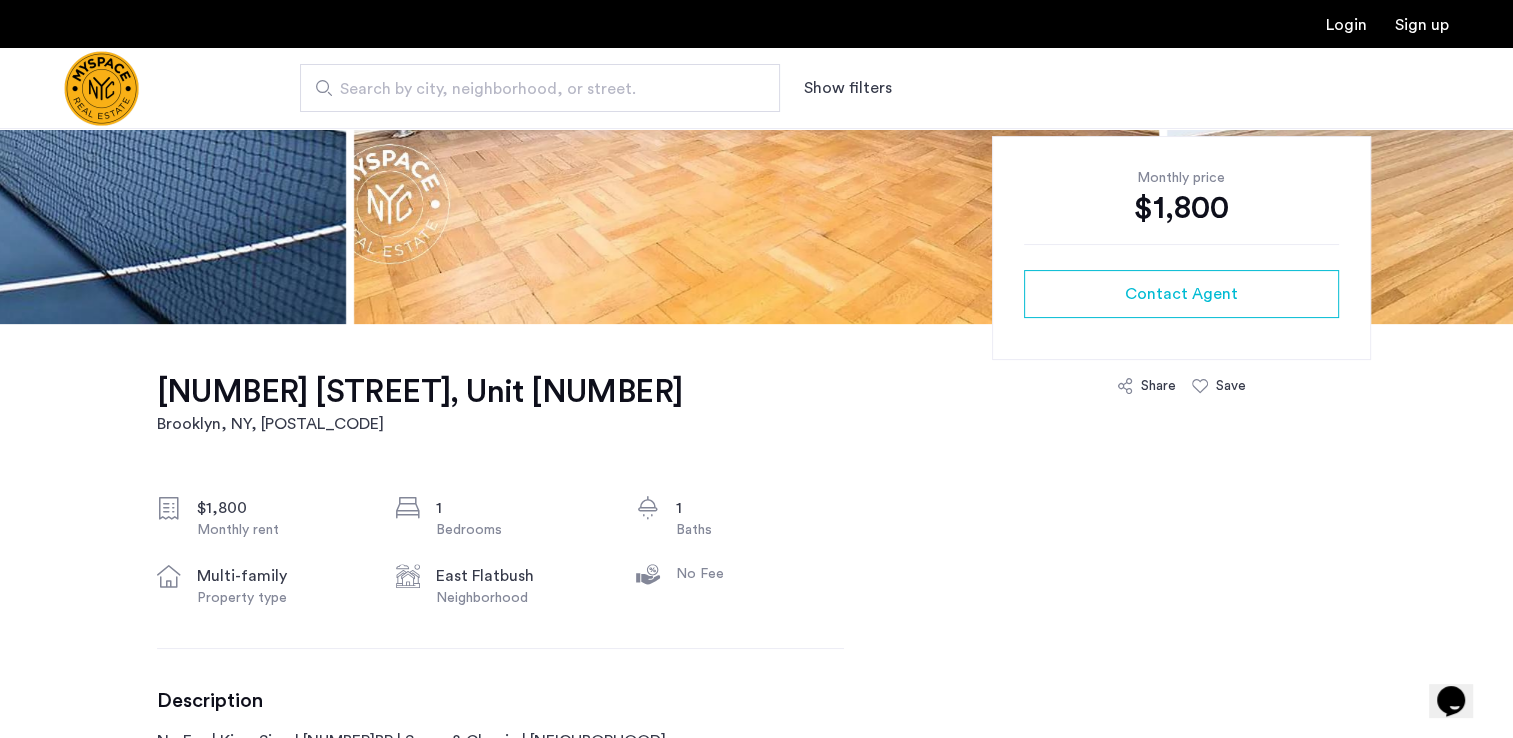 scroll, scrollTop: 200, scrollLeft: 0, axis: vertical 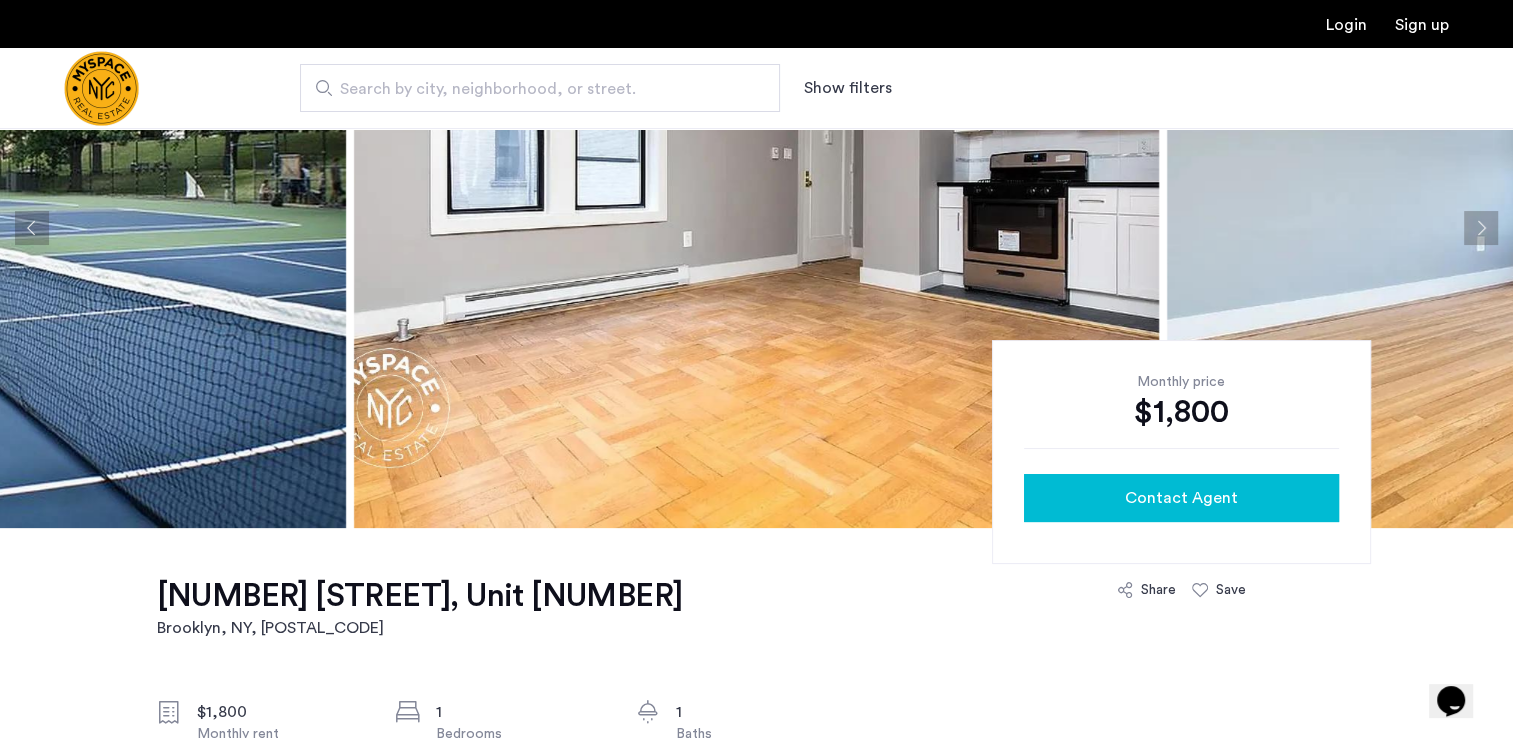 click on "Contact Agent" 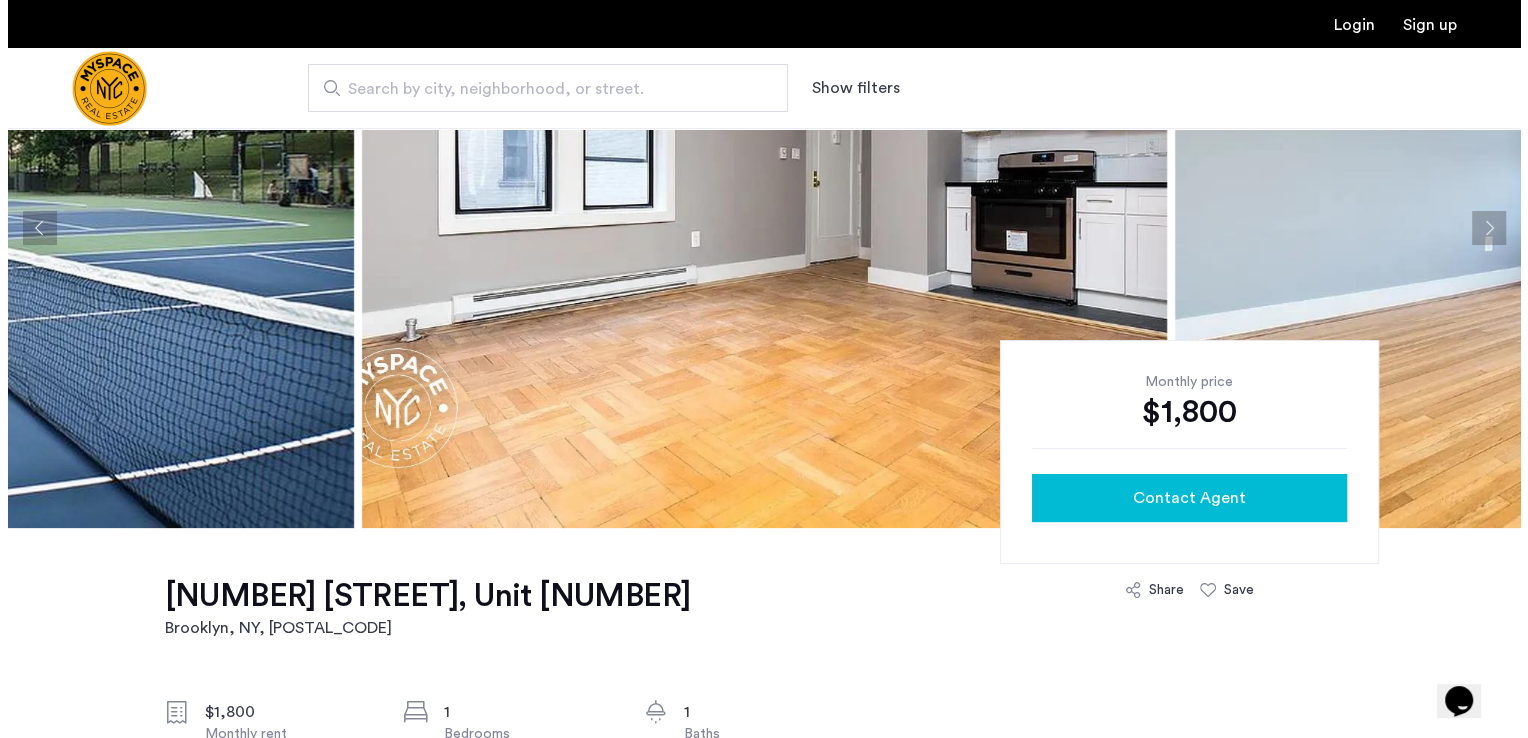 scroll, scrollTop: 0, scrollLeft: 0, axis: both 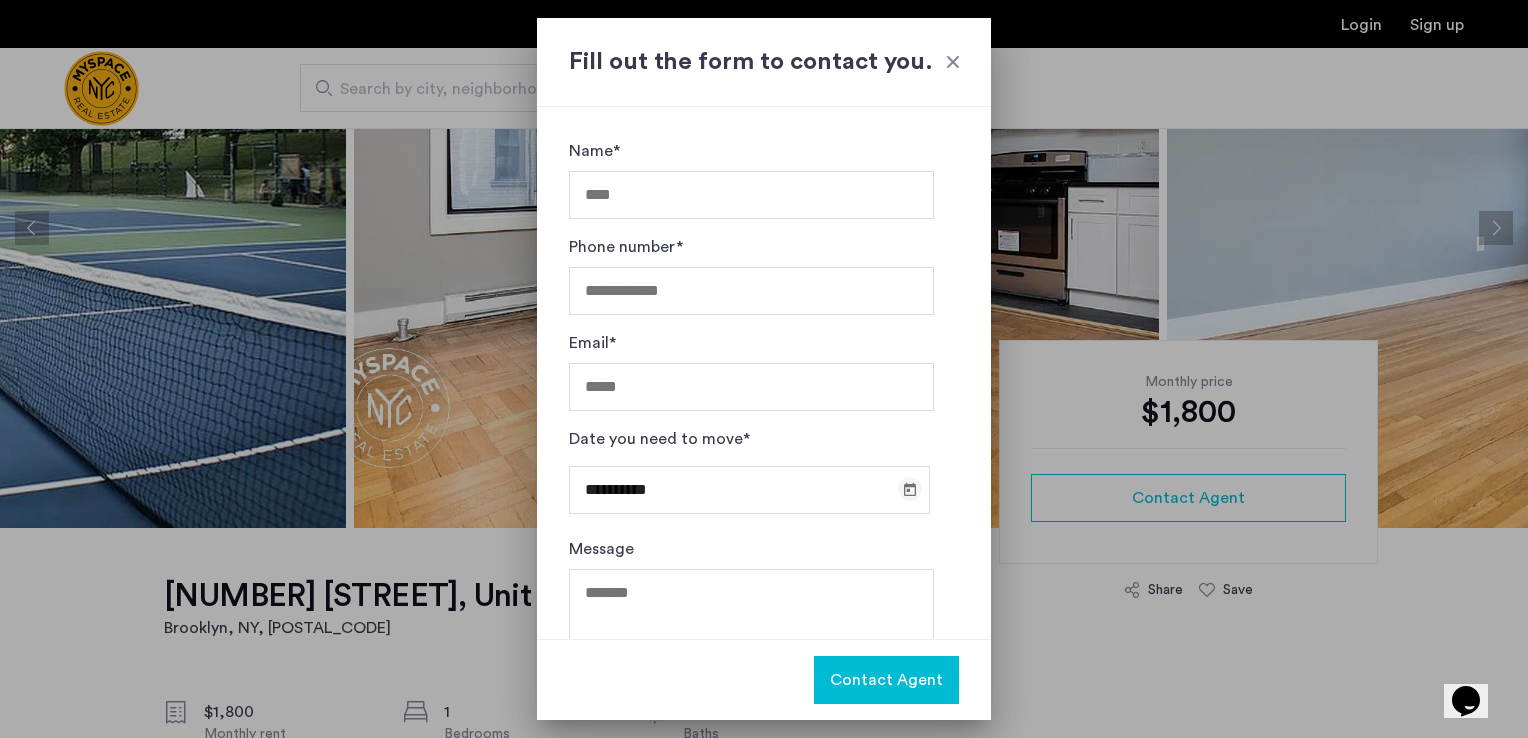 click on "**********" at bounding box center [751, 490] 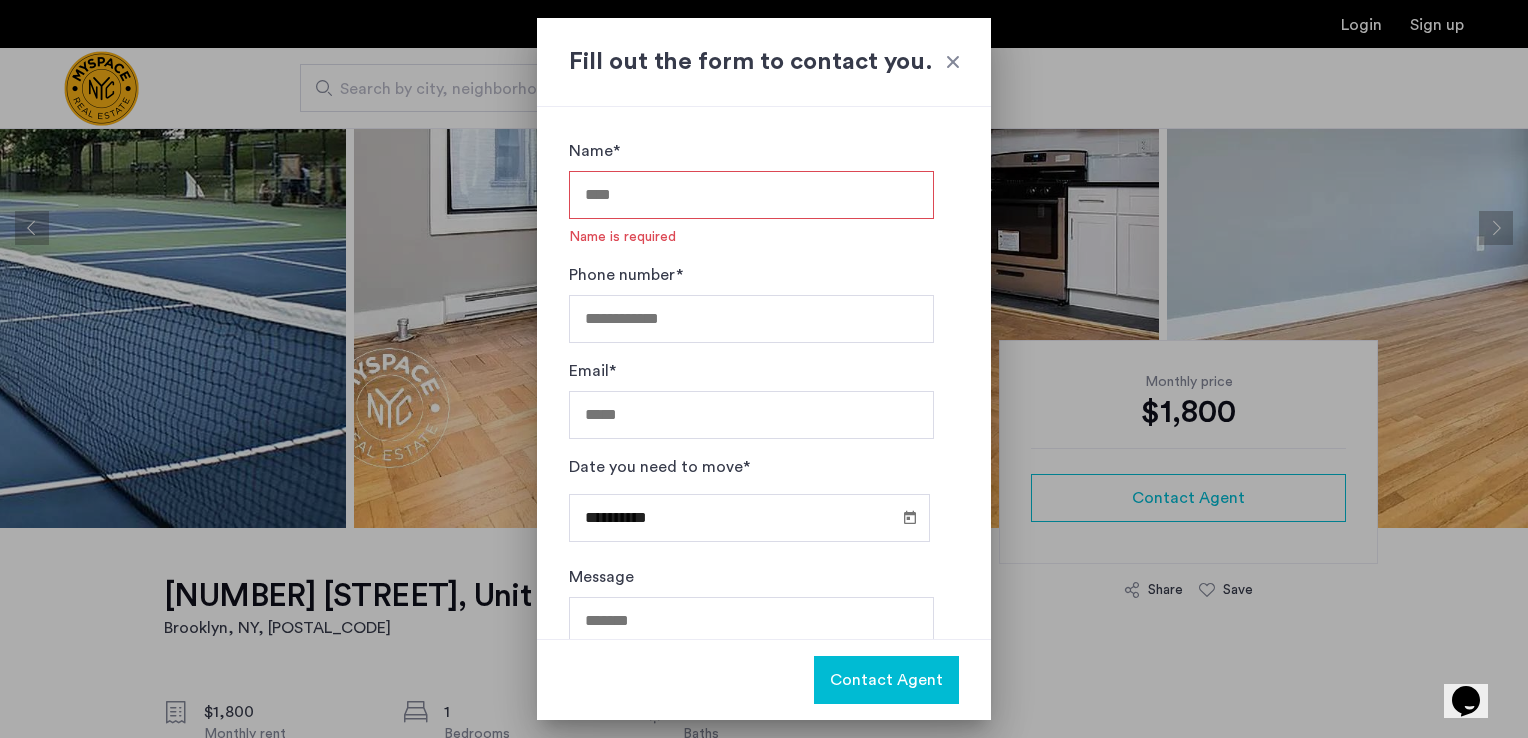 click on "Name*" at bounding box center (751, 195) 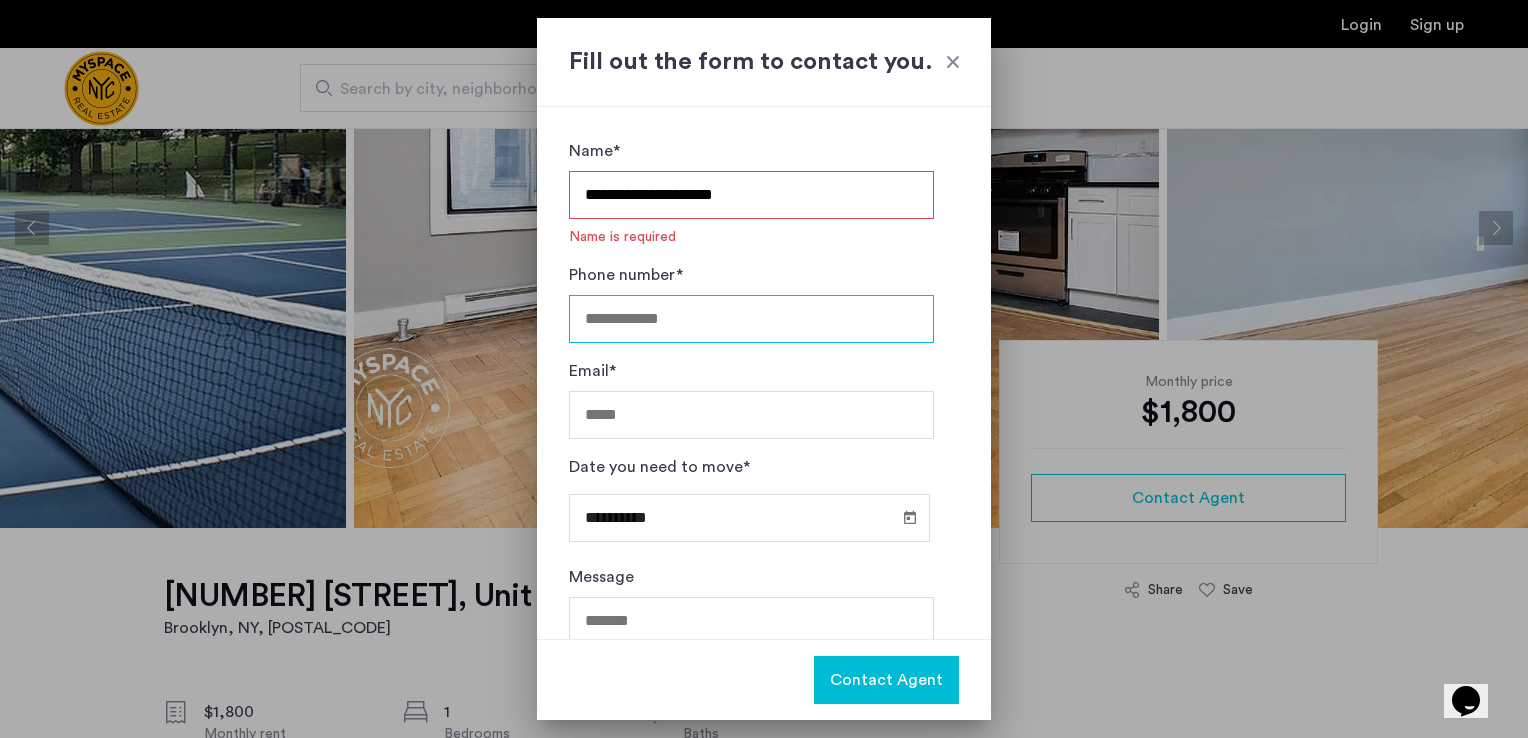 type on "**********" 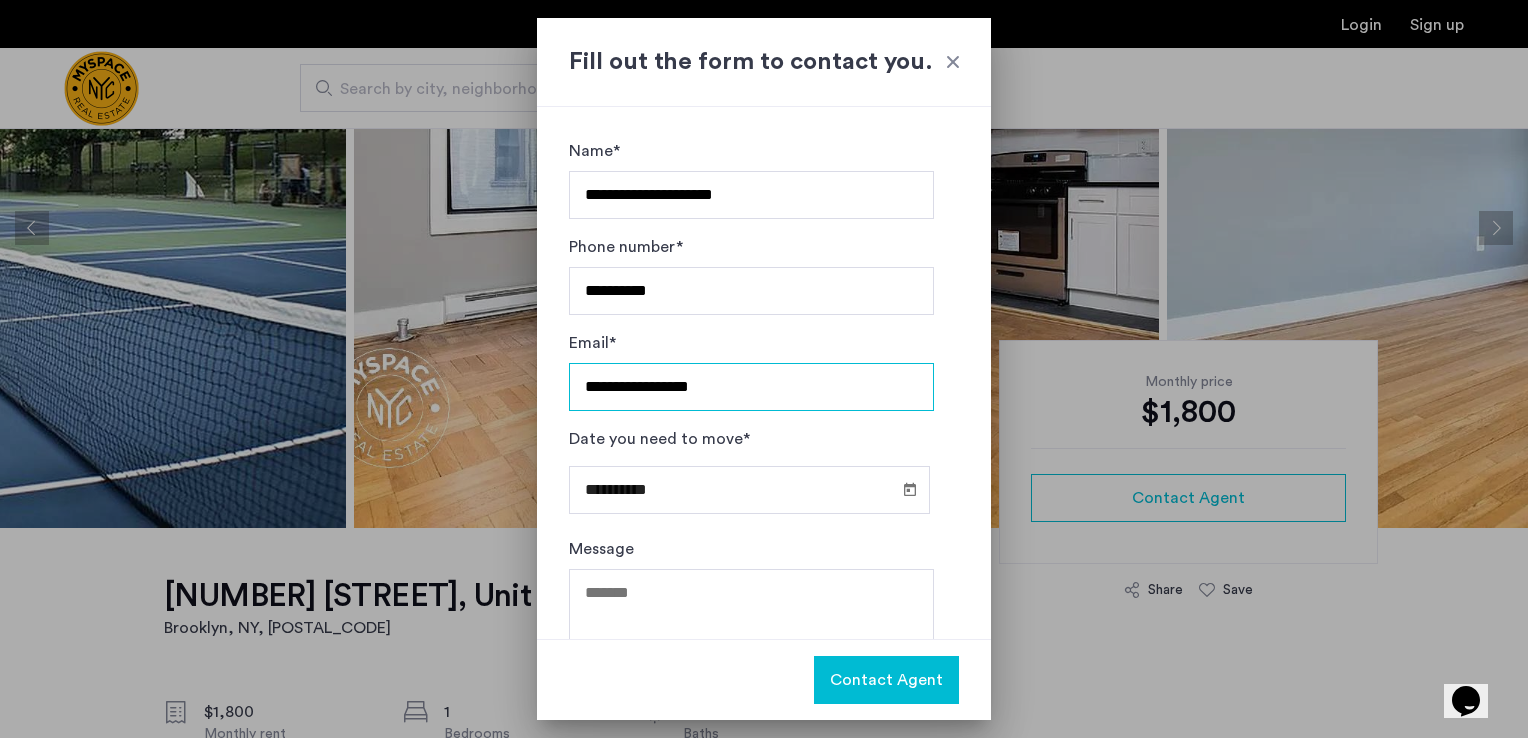 drag, startPoint x: 760, startPoint y: 400, endPoint x: 527, endPoint y: 390, distance: 233.2145 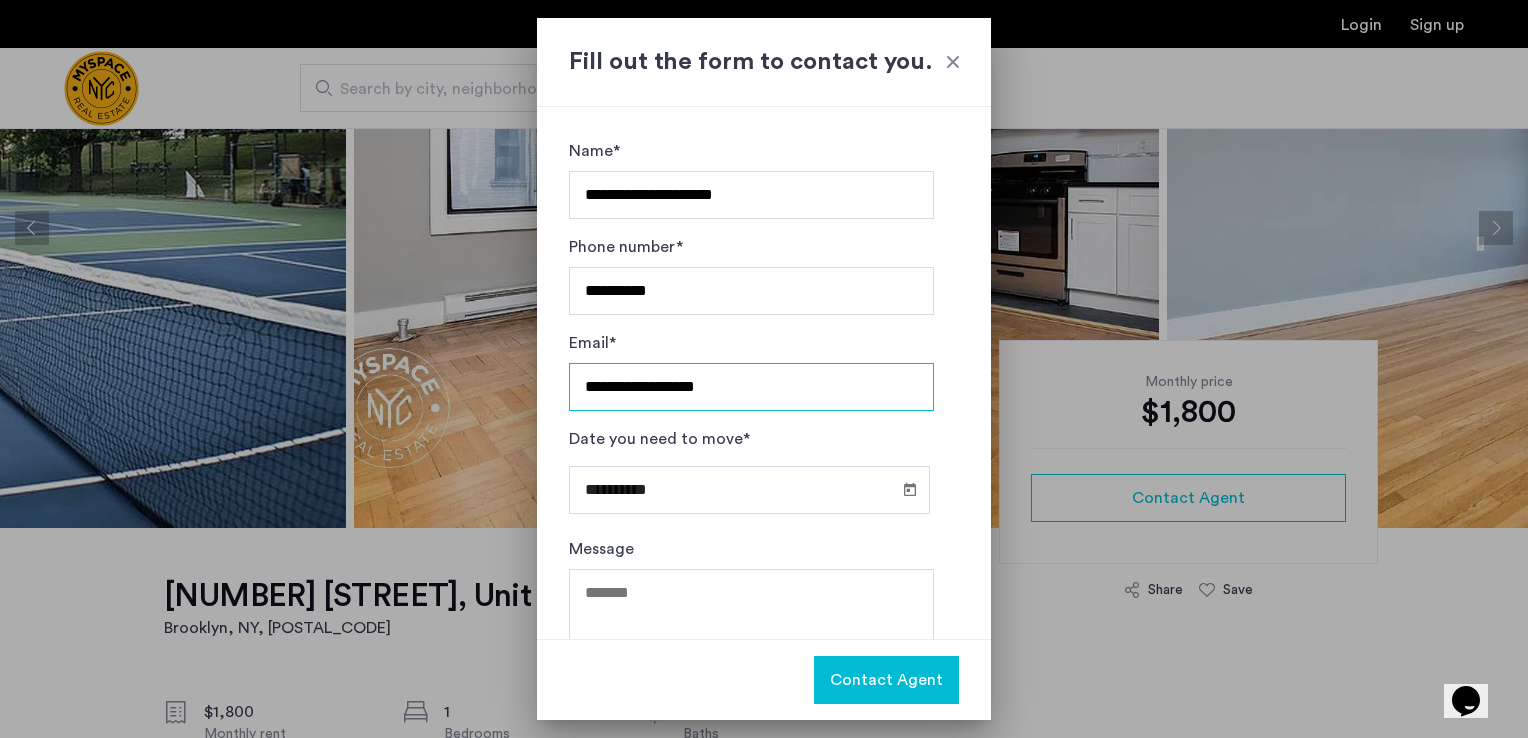 type on "**********" 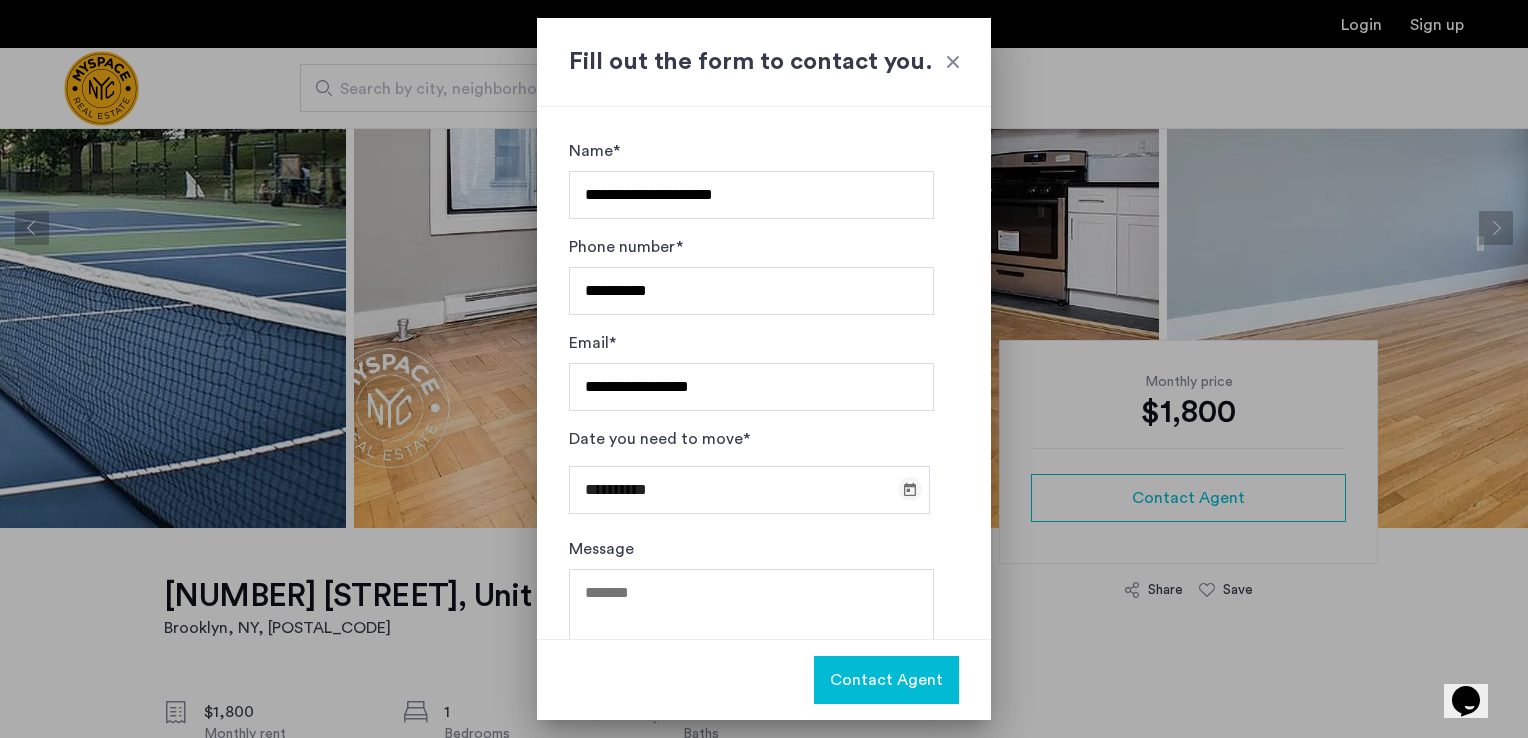 click at bounding box center (910, 489) 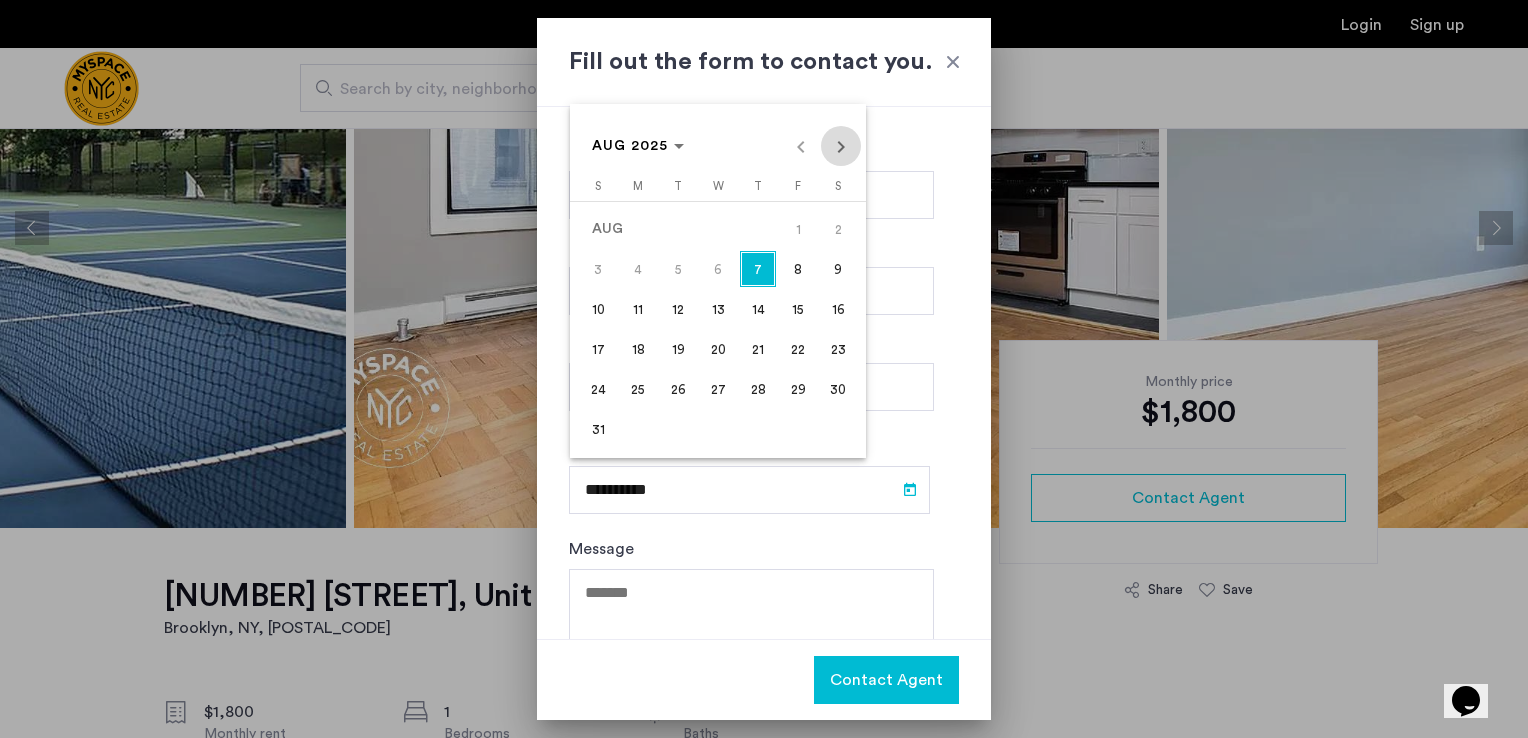 click at bounding box center (841, 146) 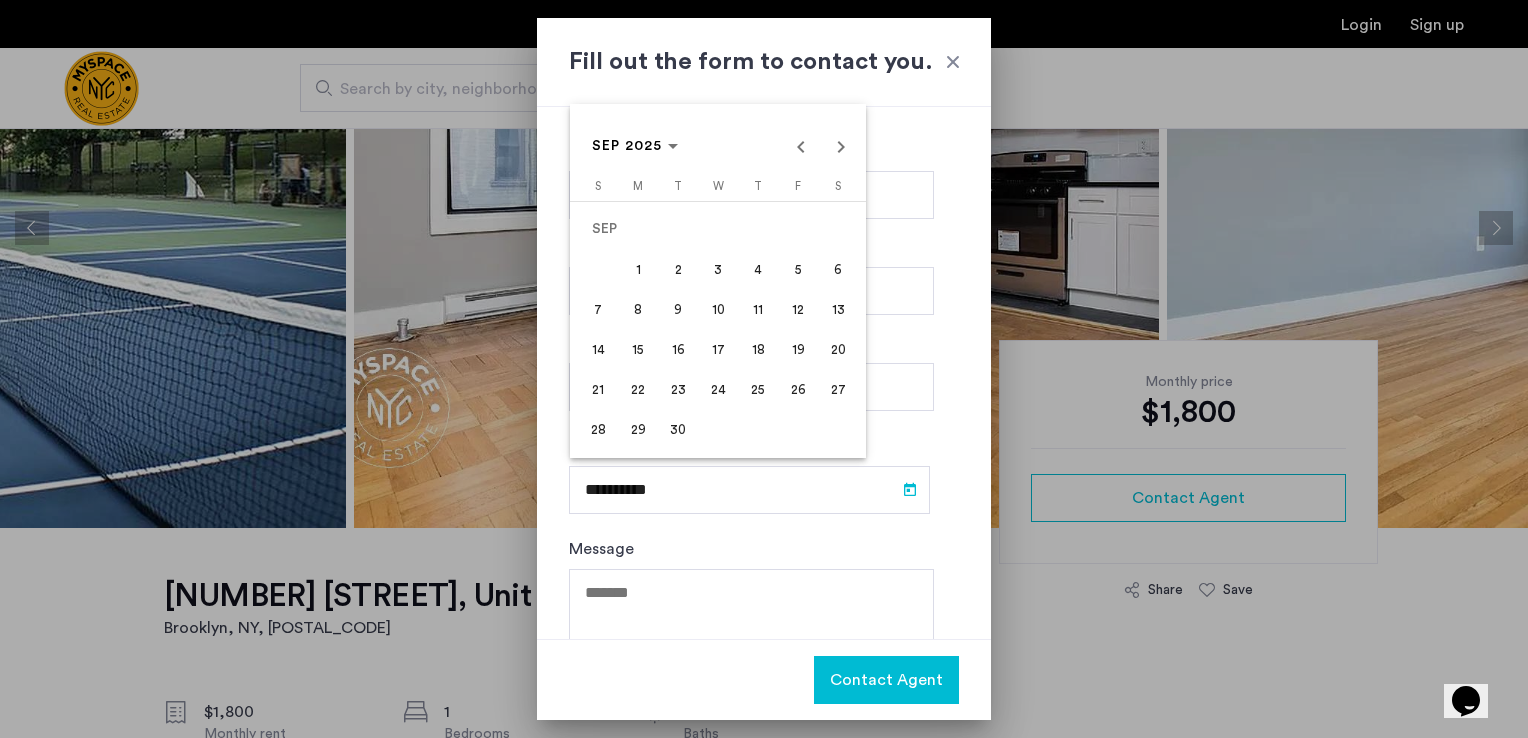 click on "1" at bounding box center [638, 269] 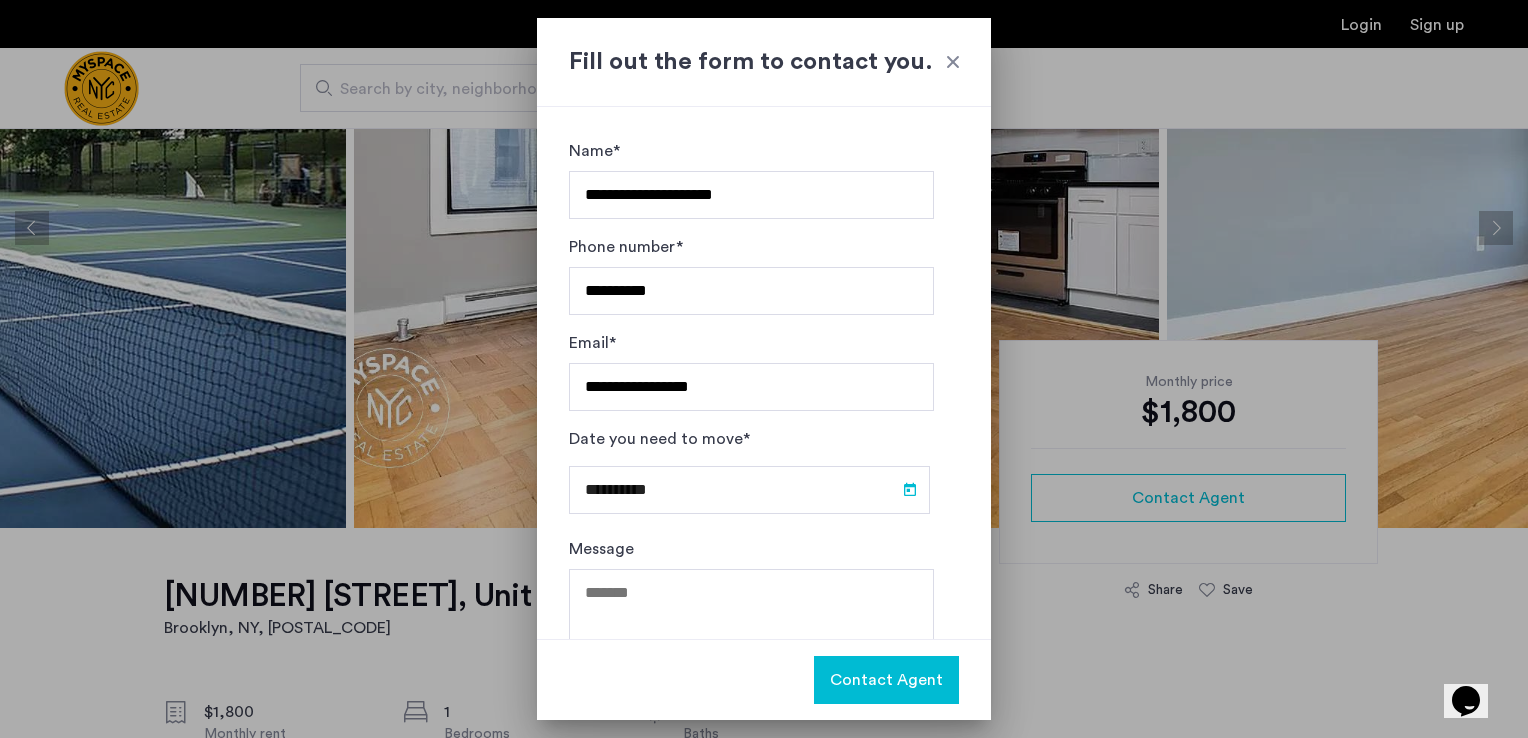 type on "**********" 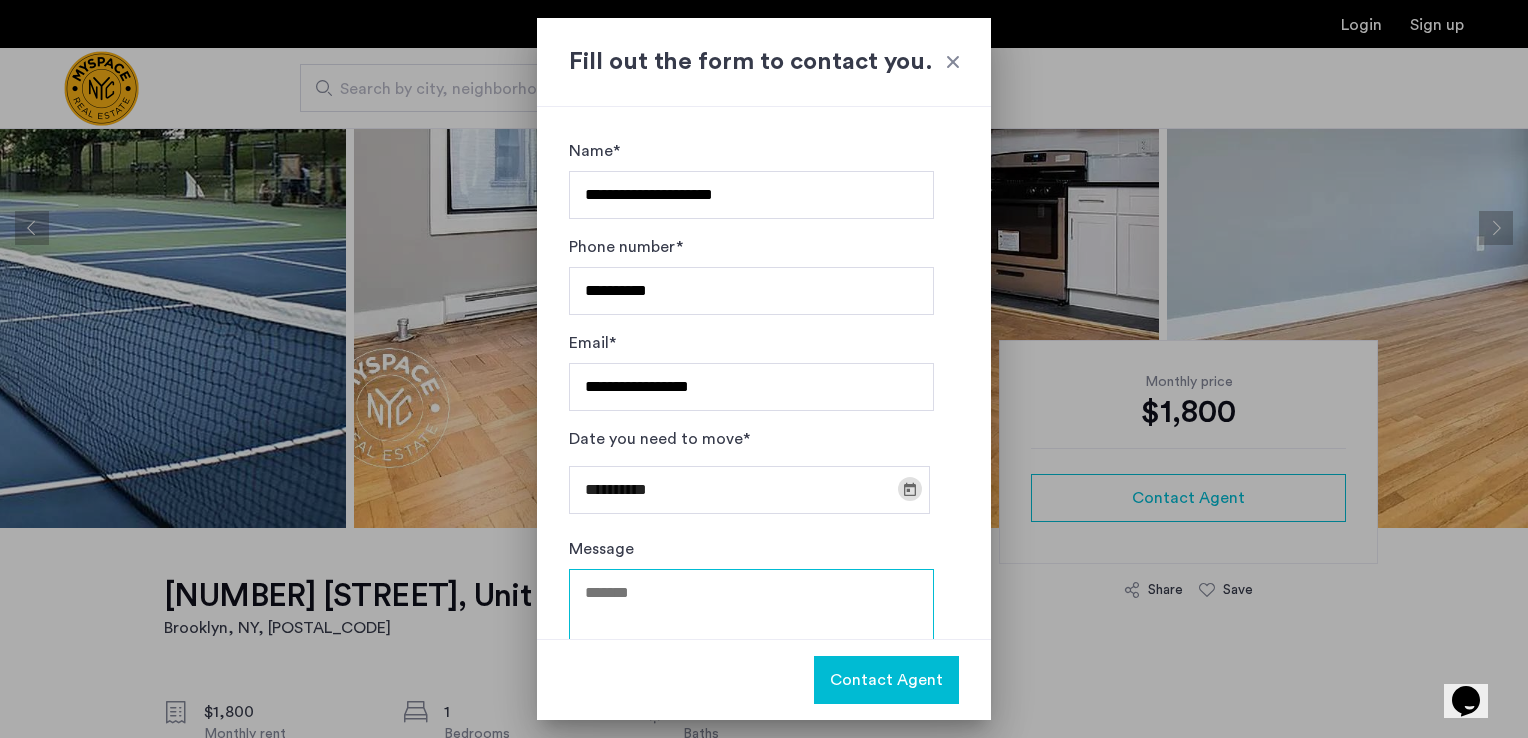 click on "Message" at bounding box center (751, 629) 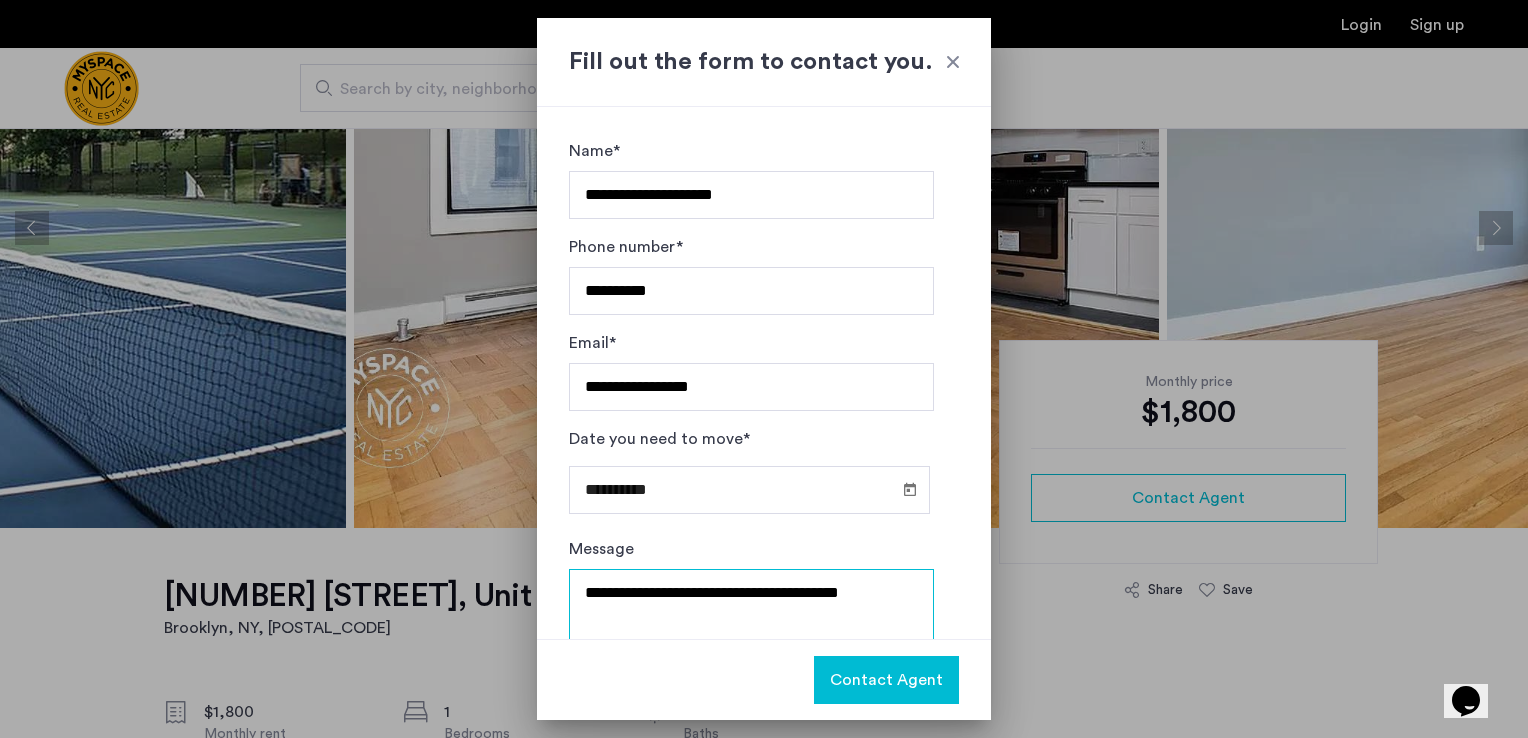 type on "**********" 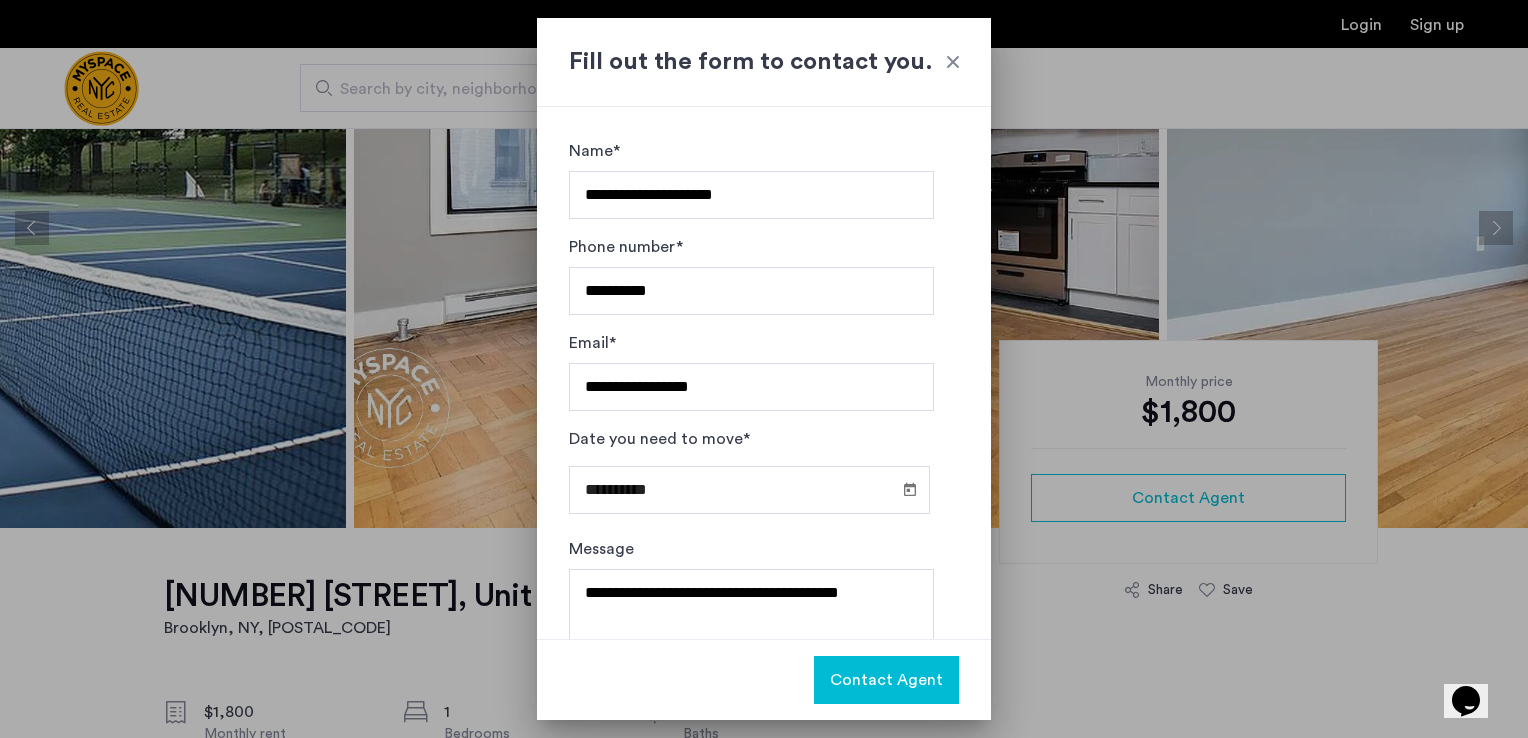 click on "Contact Agent" at bounding box center (886, 680) 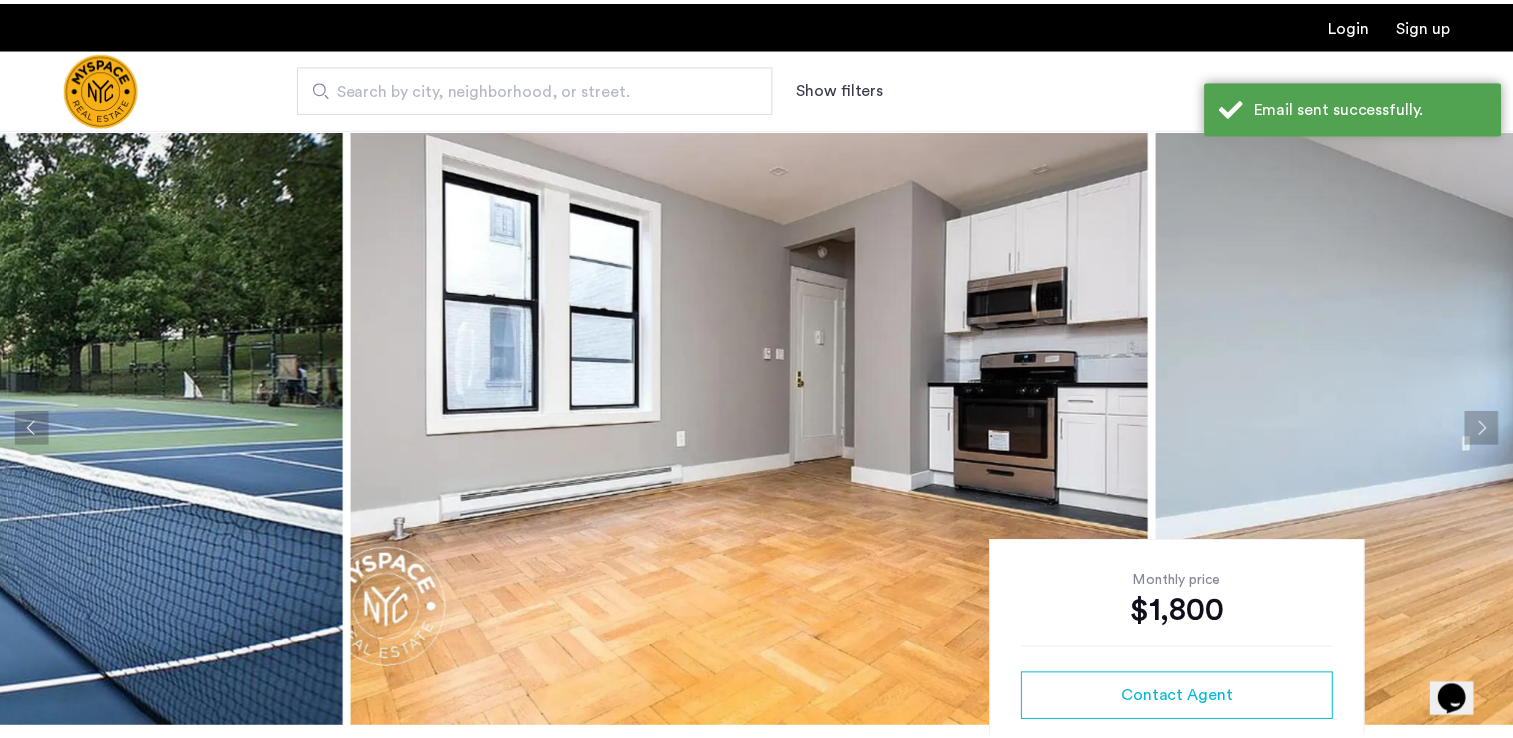 scroll, scrollTop: 200, scrollLeft: 0, axis: vertical 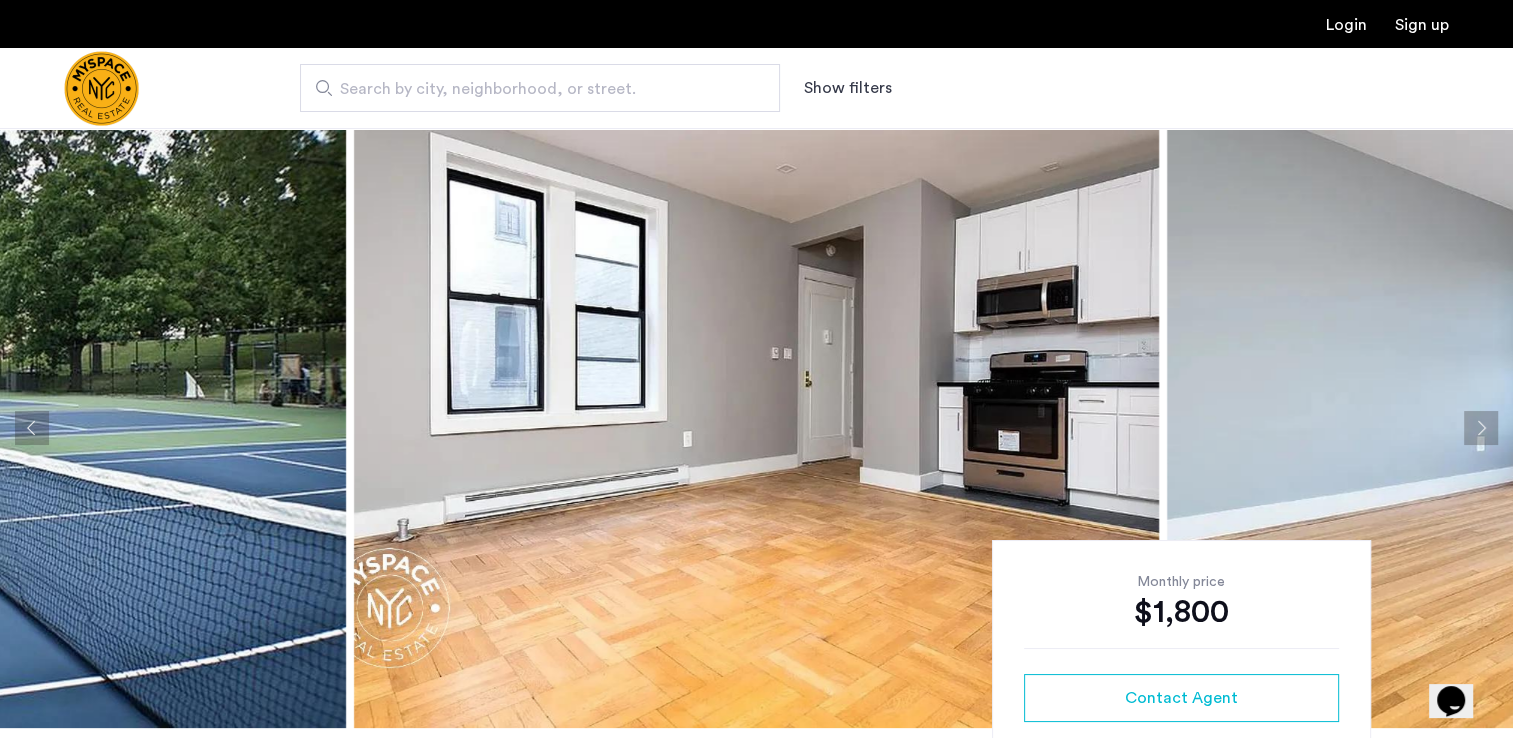 click 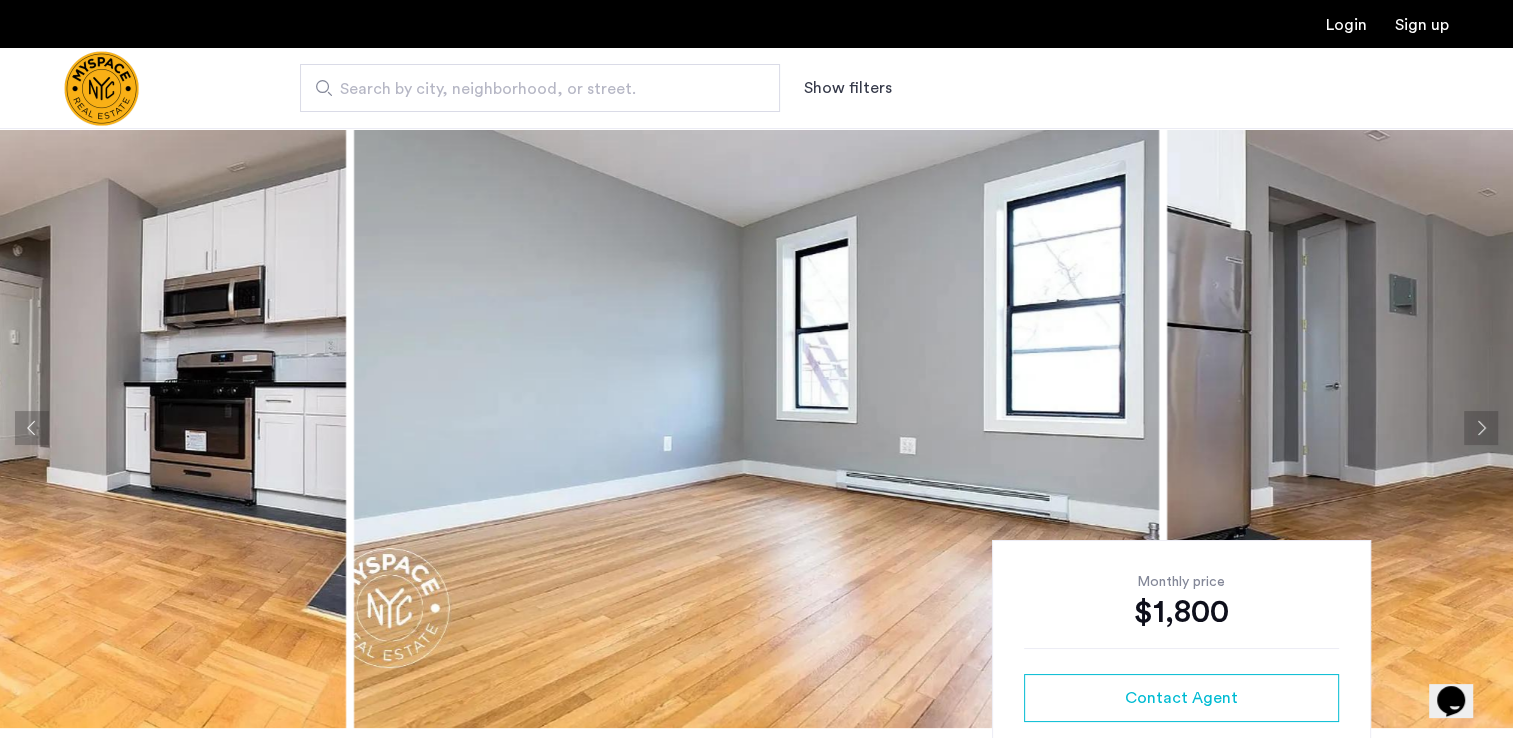 click 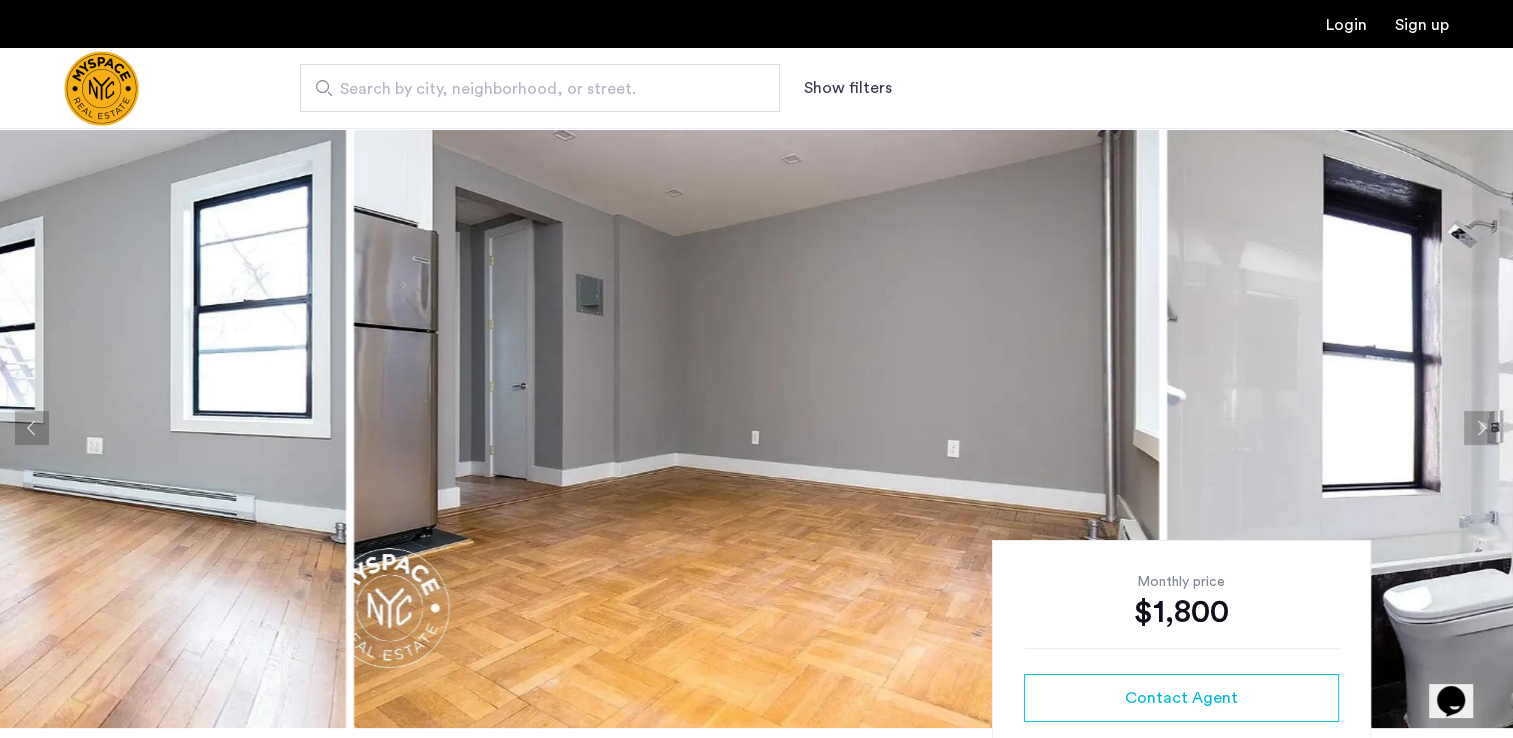 click 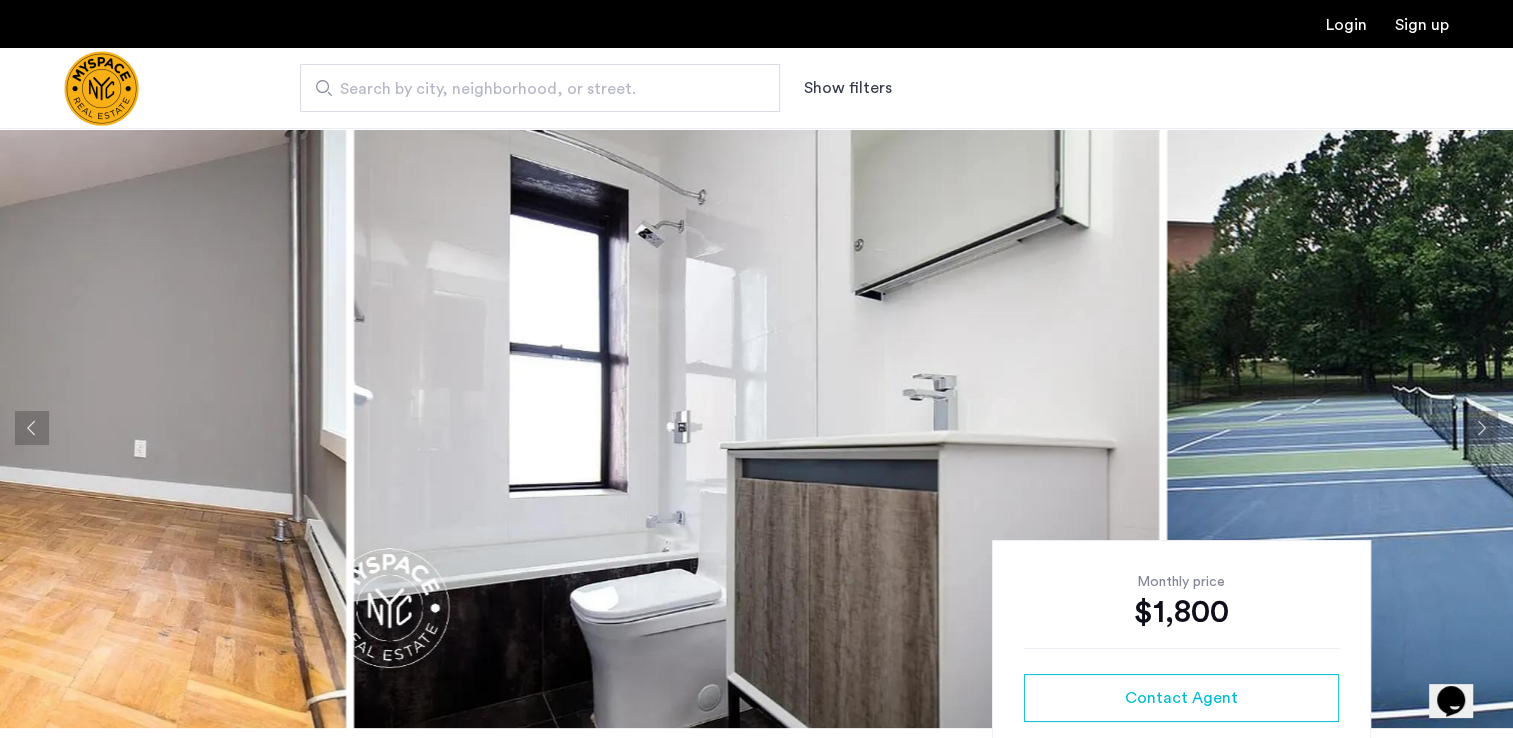 click 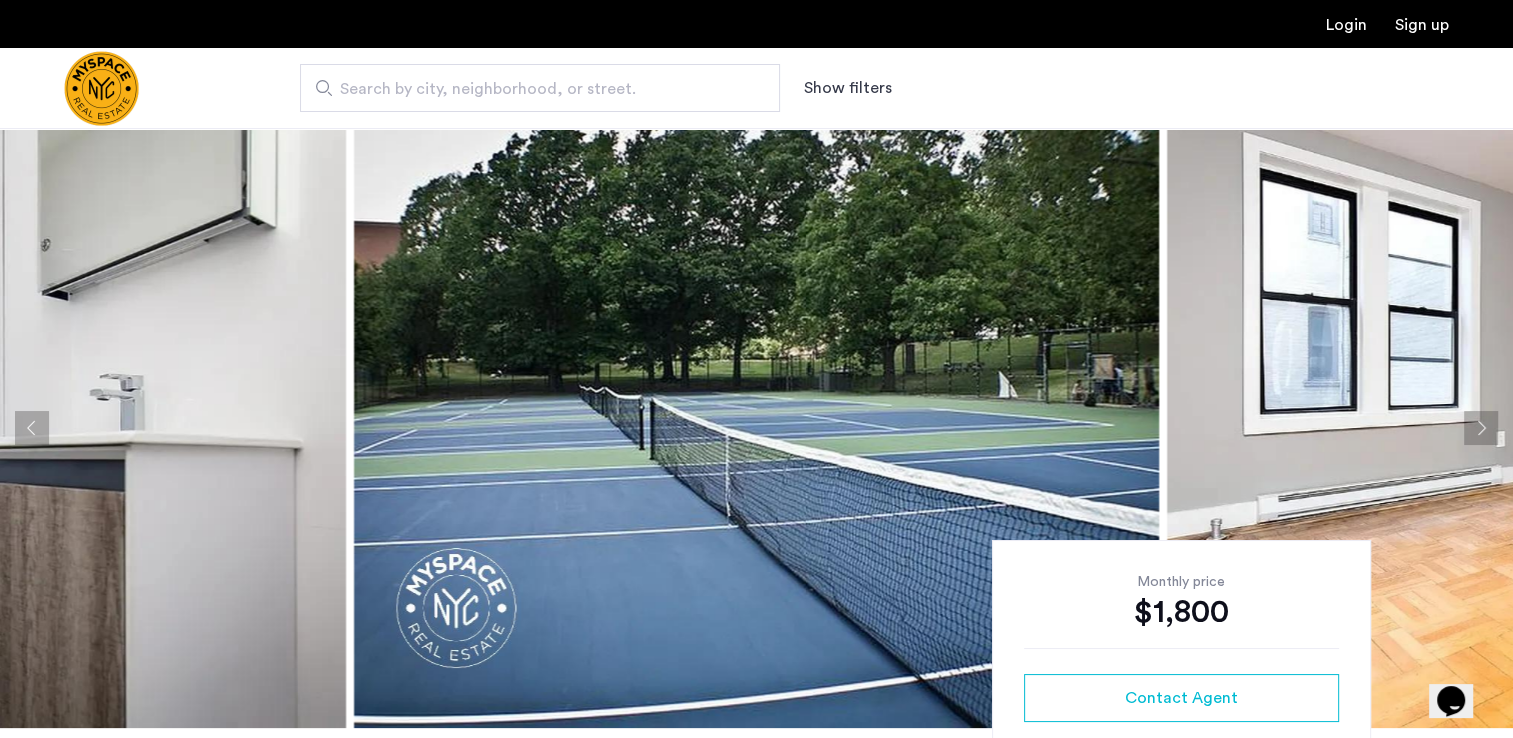 click 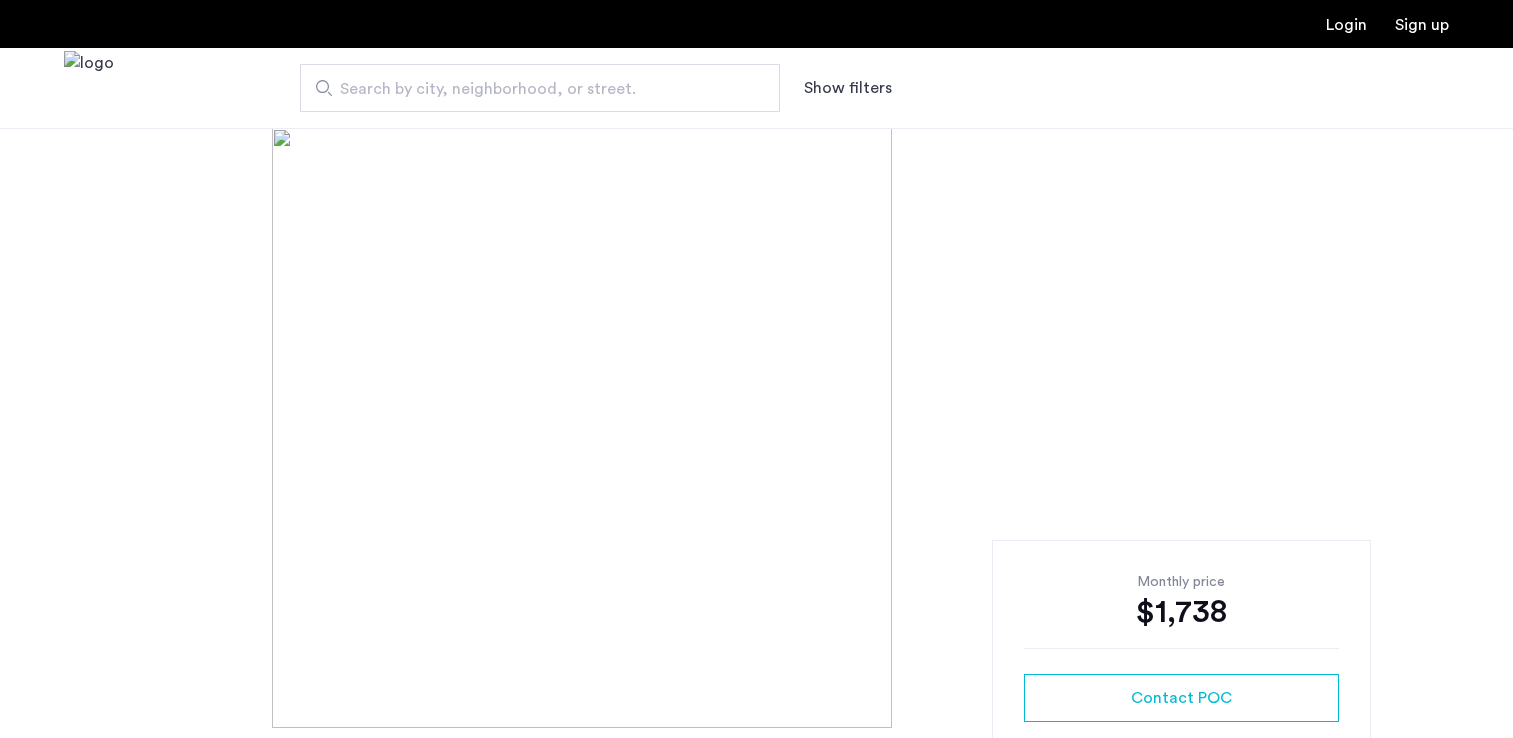 scroll, scrollTop: 0, scrollLeft: 0, axis: both 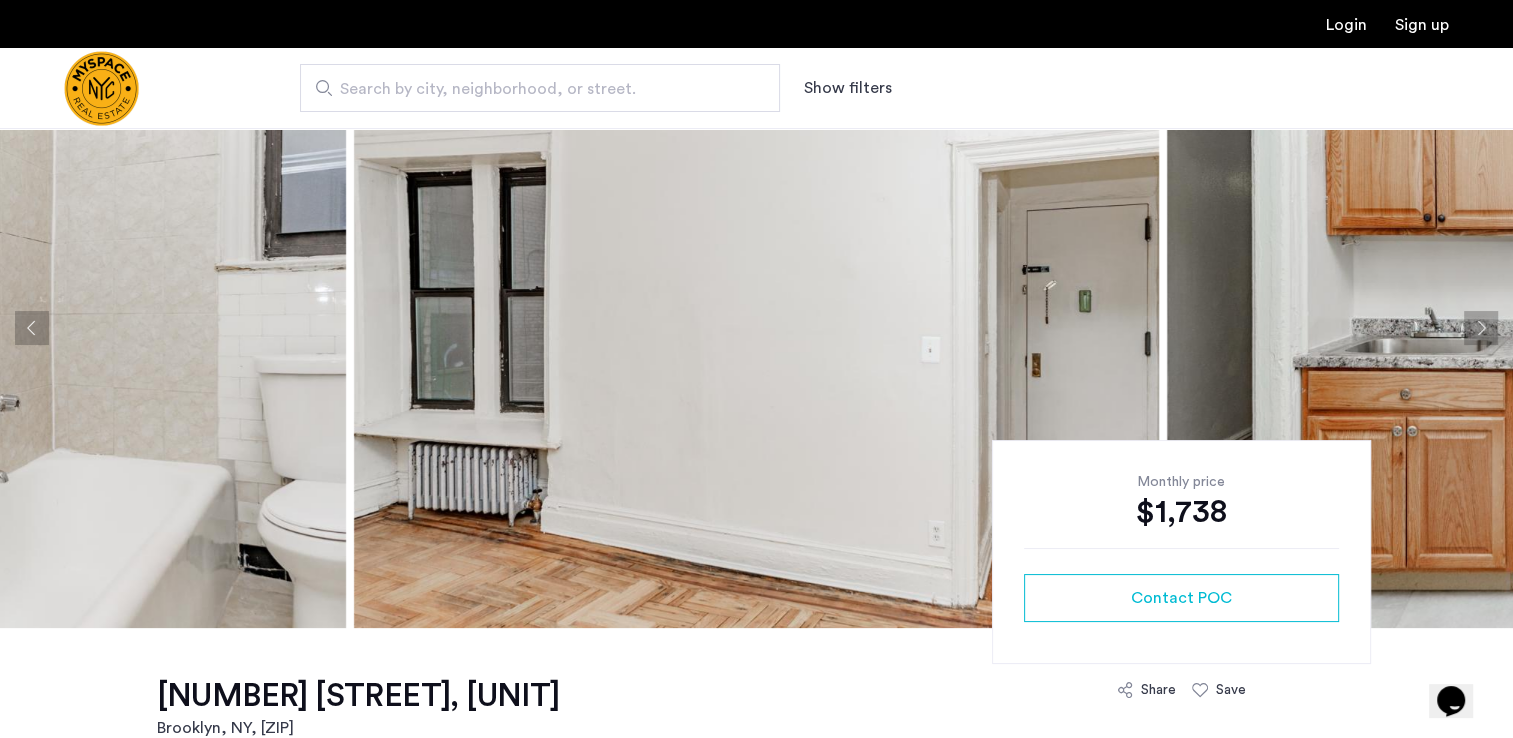 click 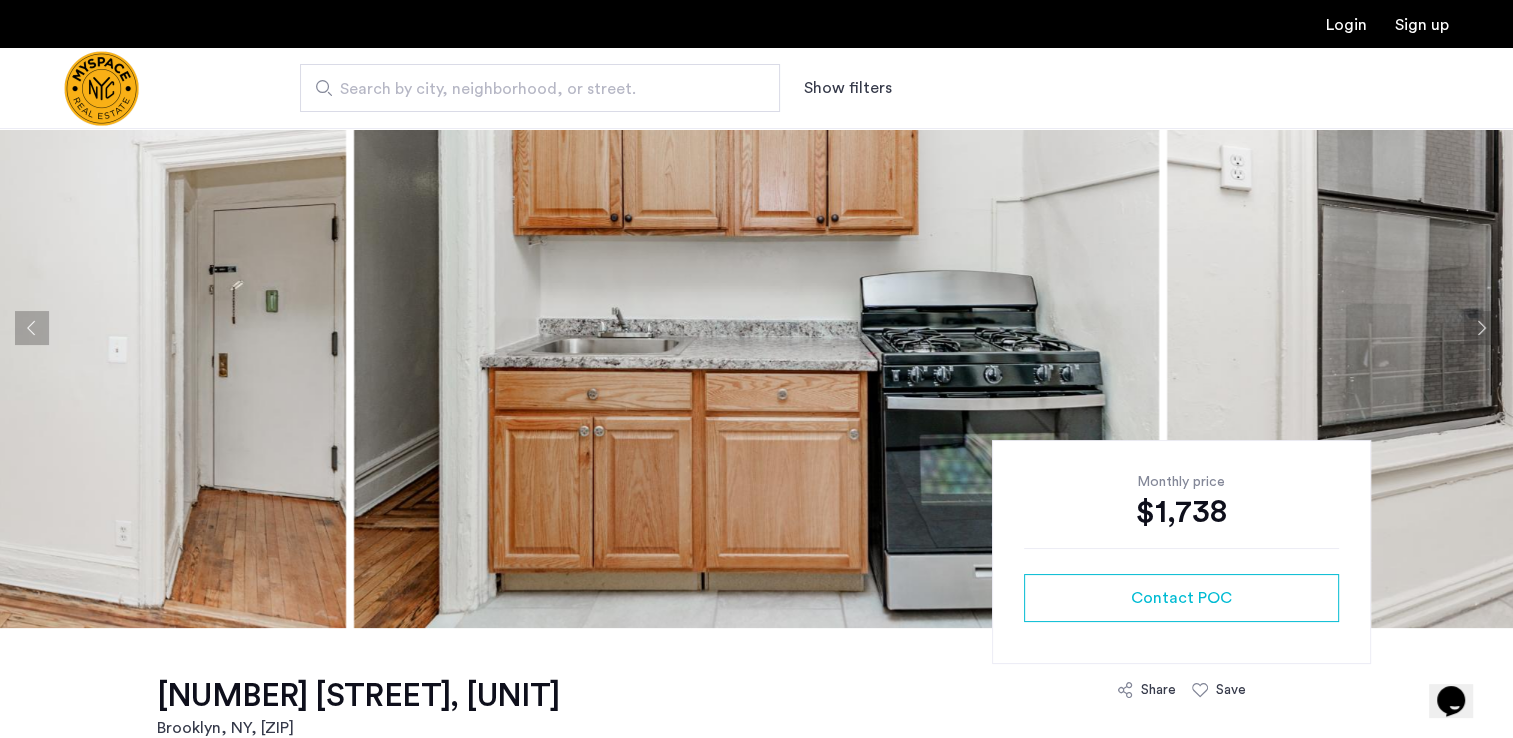 click 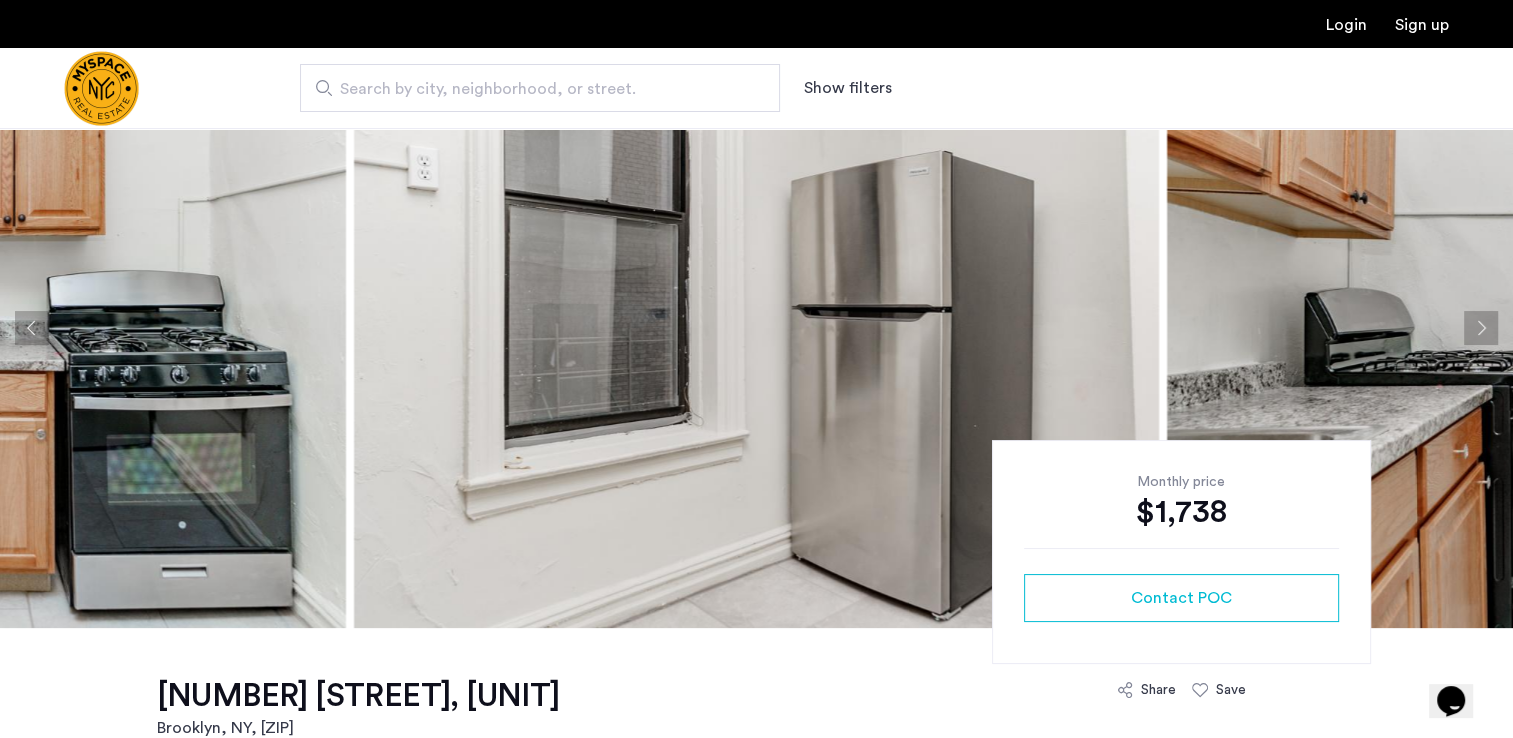 click 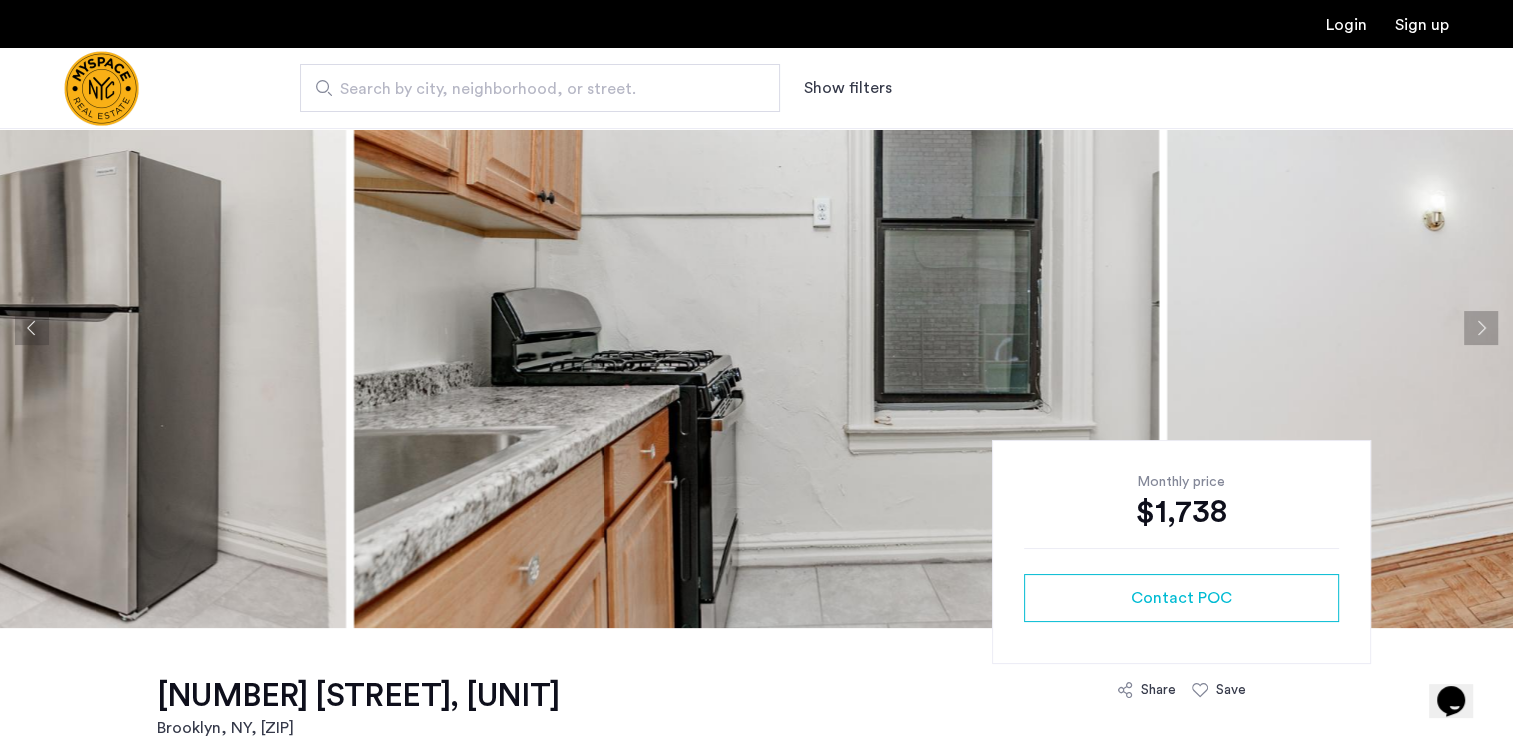 click 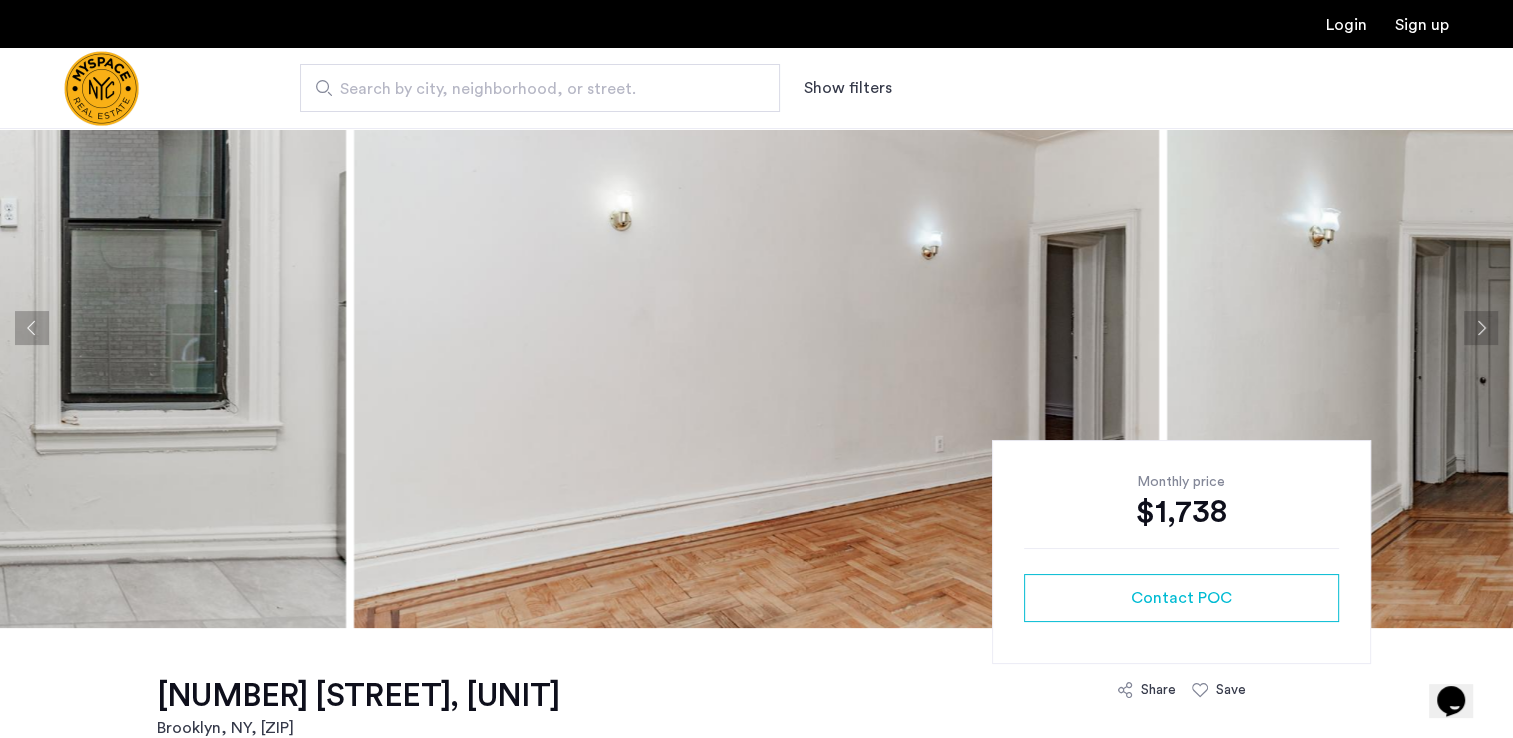 click 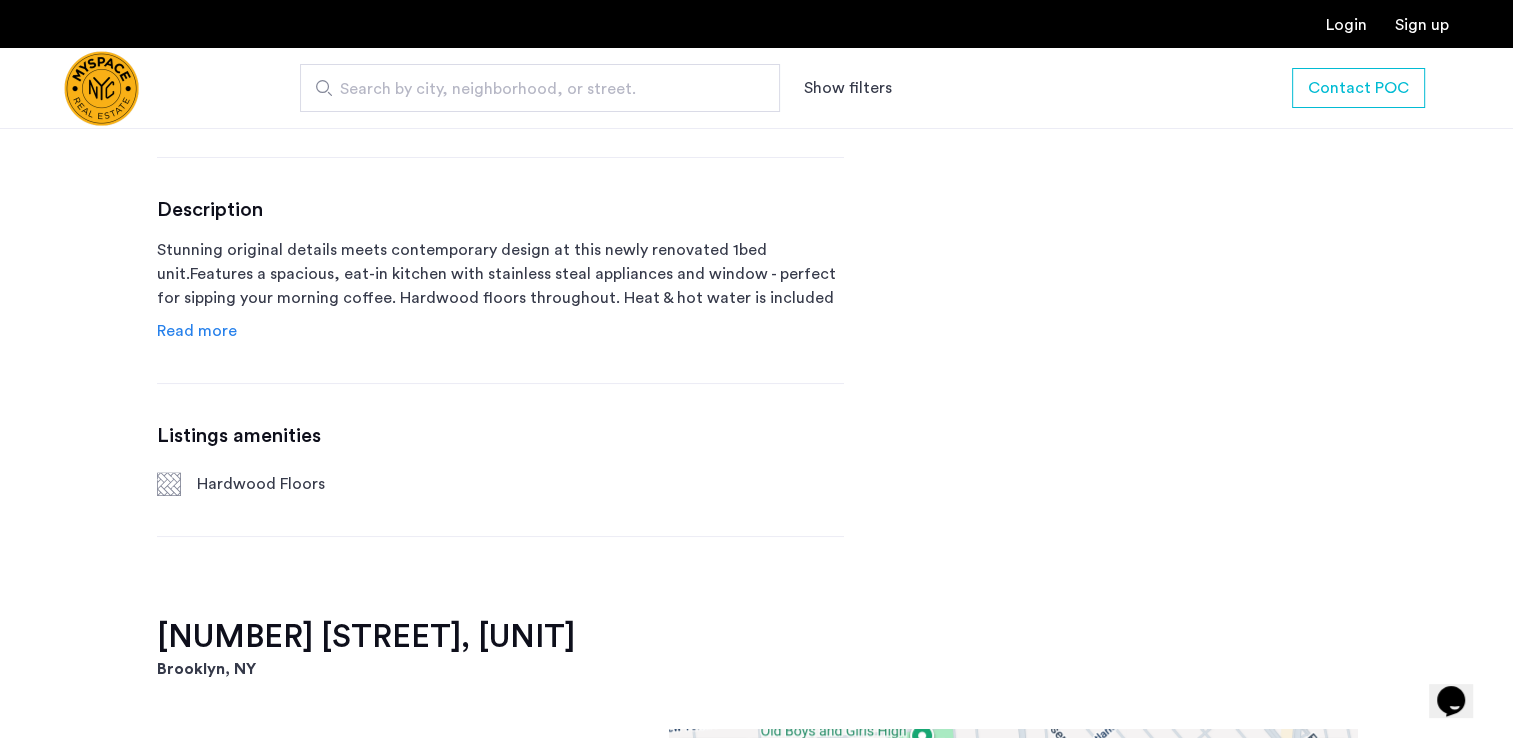 scroll, scrollTop: 900, scrollLeft: 0, axis: vertical 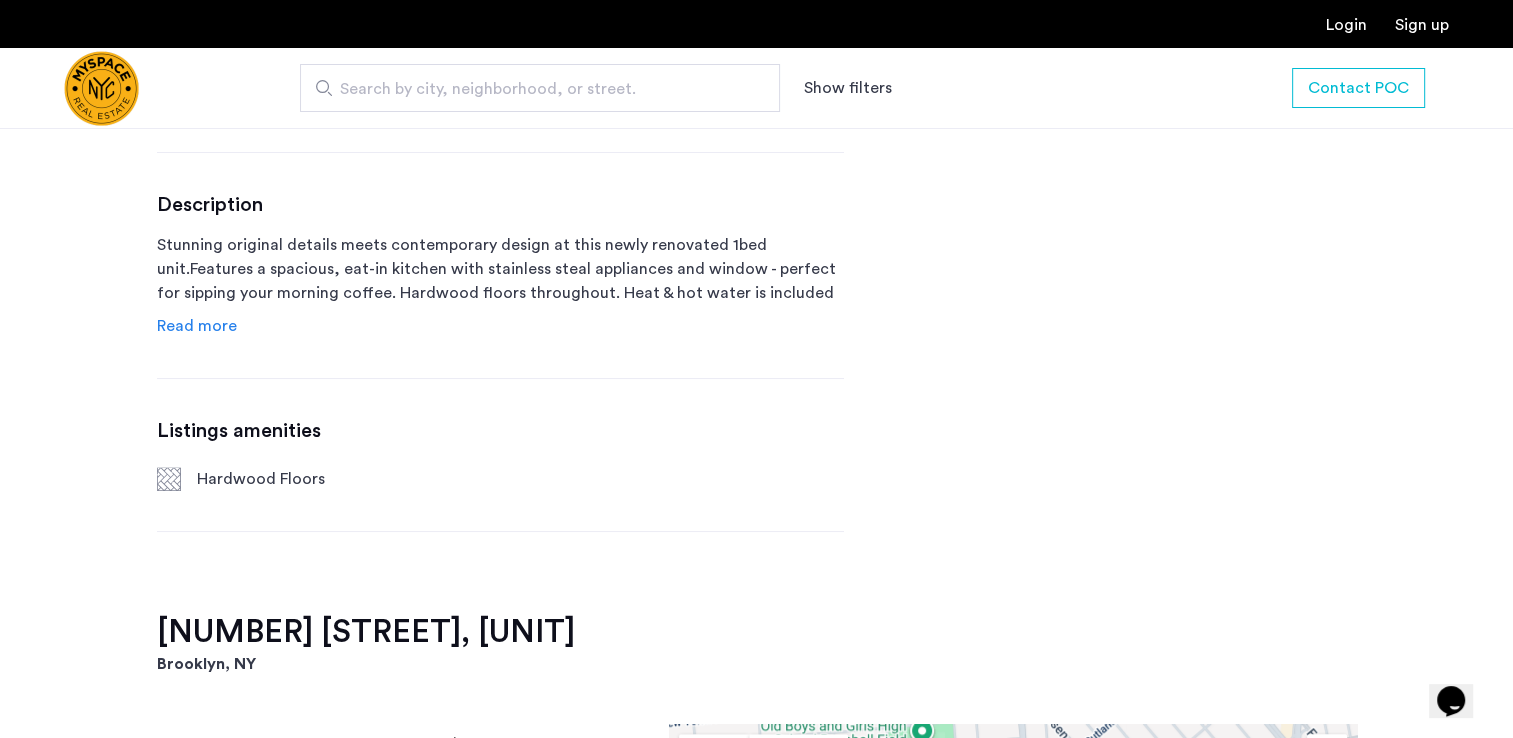 click on "Read more" 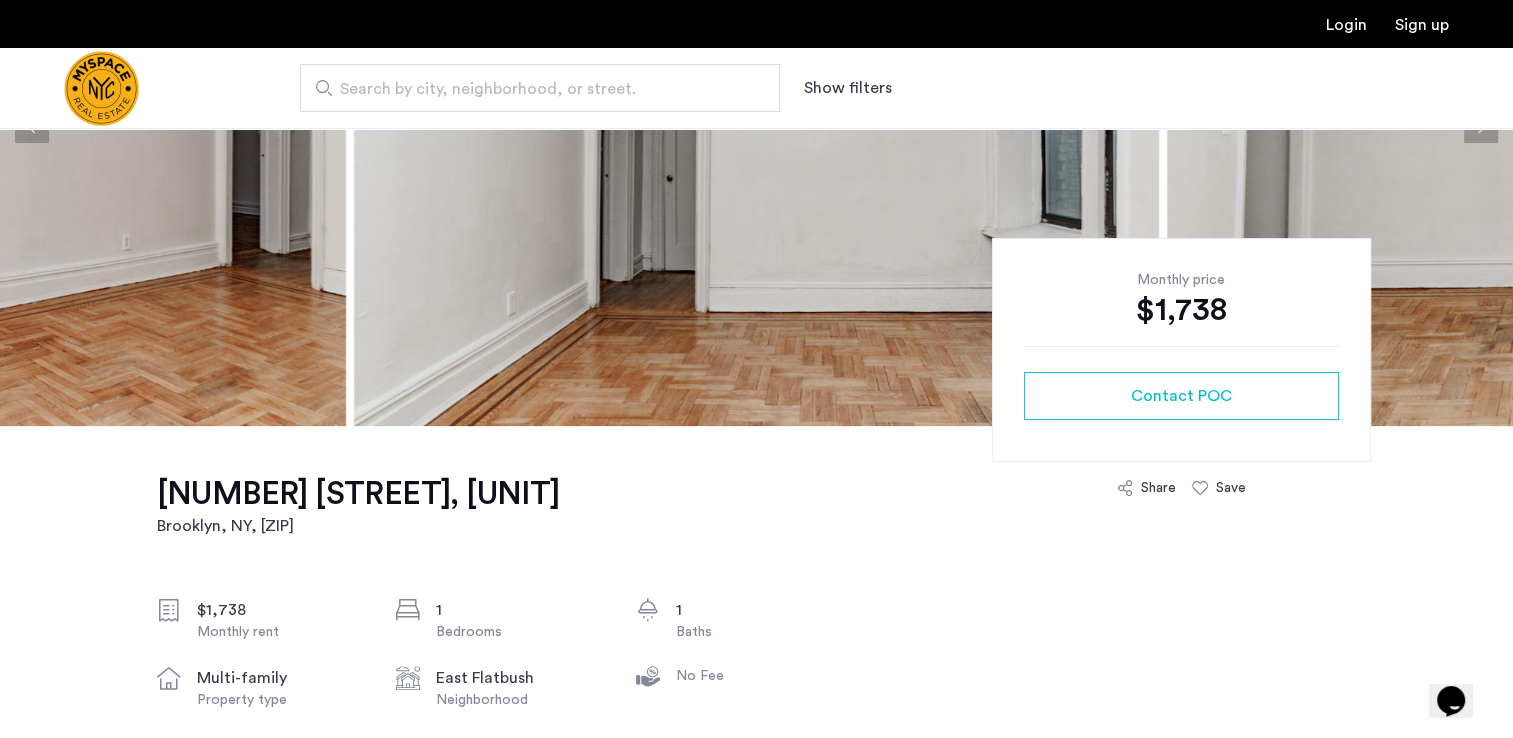 scroll, scrollTop: 300, scrollLeft: 0, axis: vertical 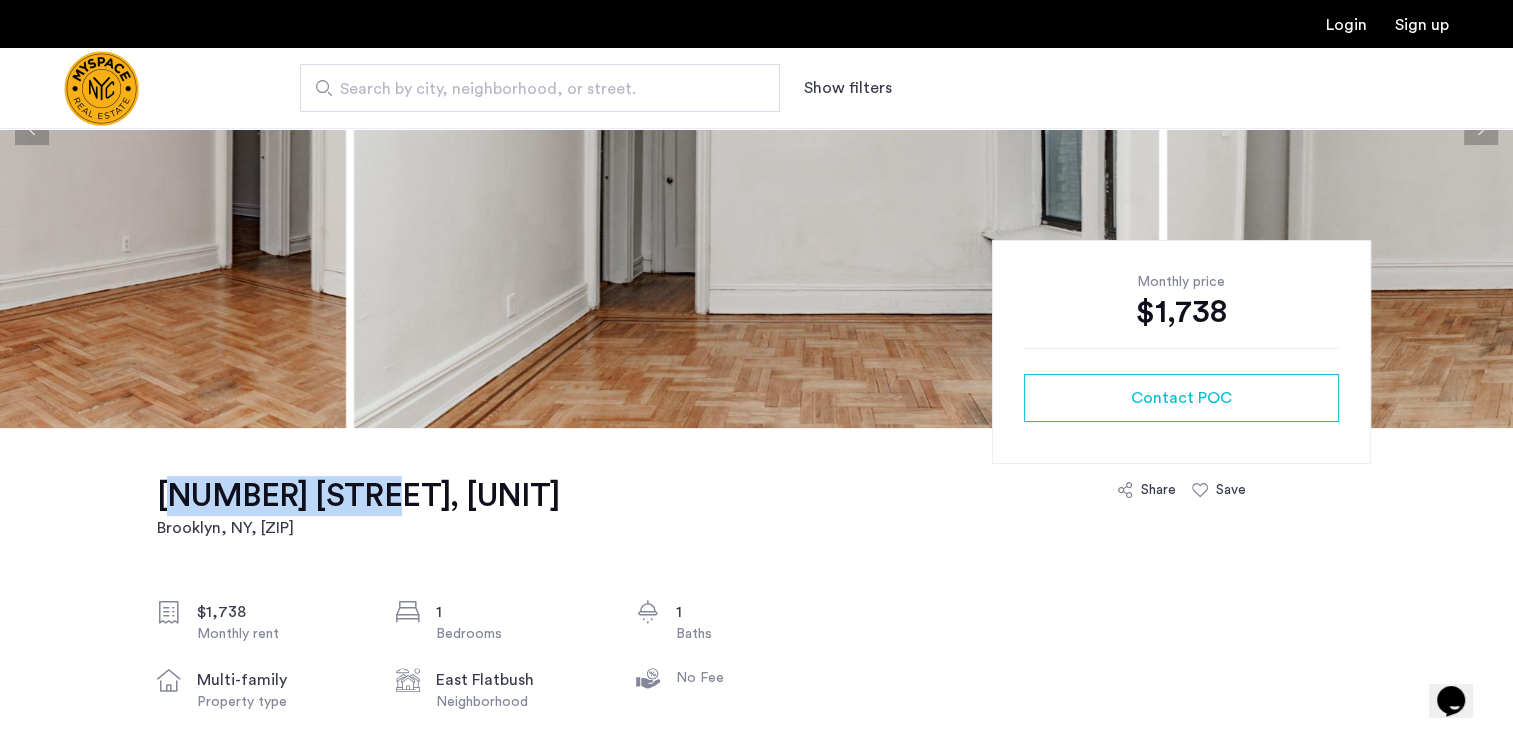 drag, startPoint x: 141, startPoint y: 490, endPoint x: 336, endPoint y: 498, distance: 195.16403 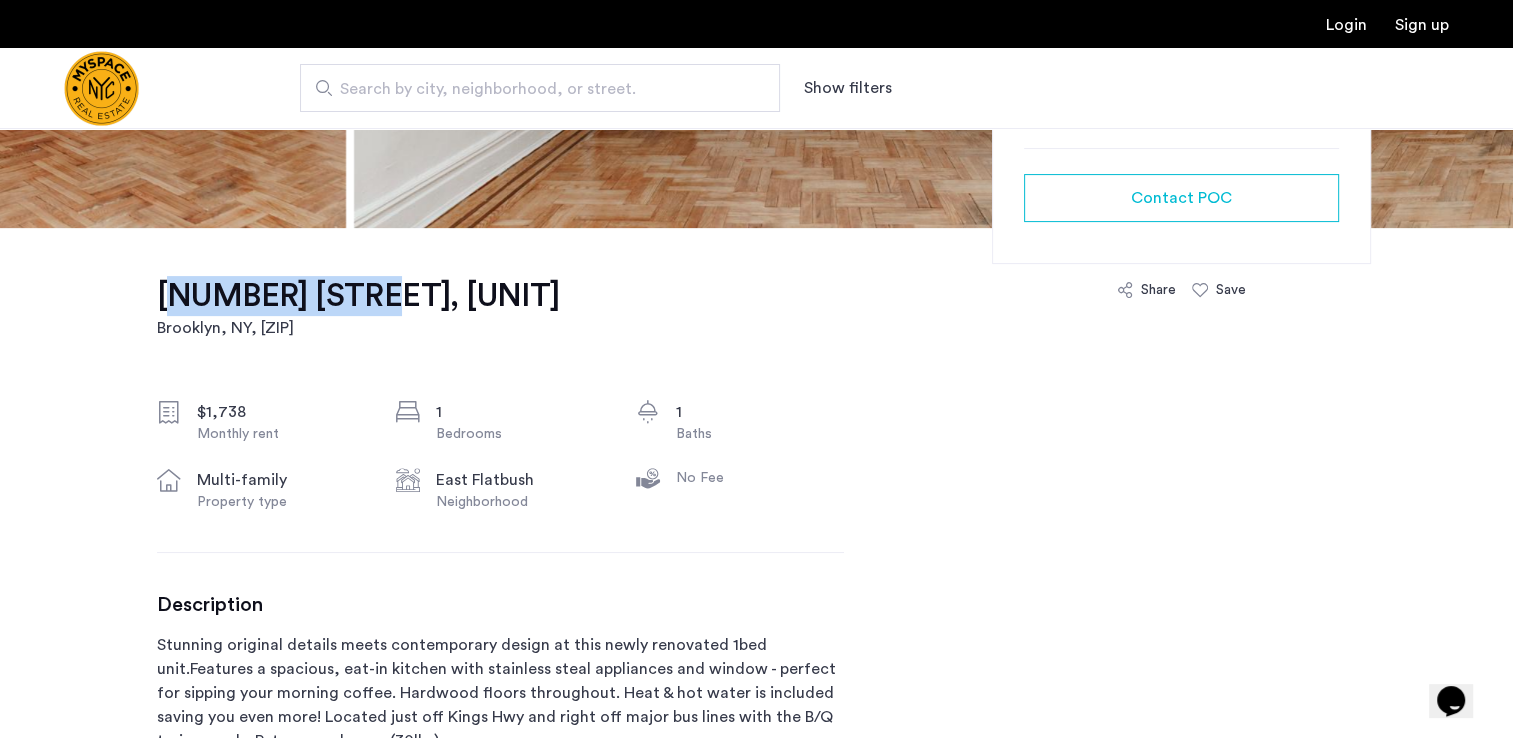 scroll, scrollTop: 800, scrollLeft: 0, axis: vertical 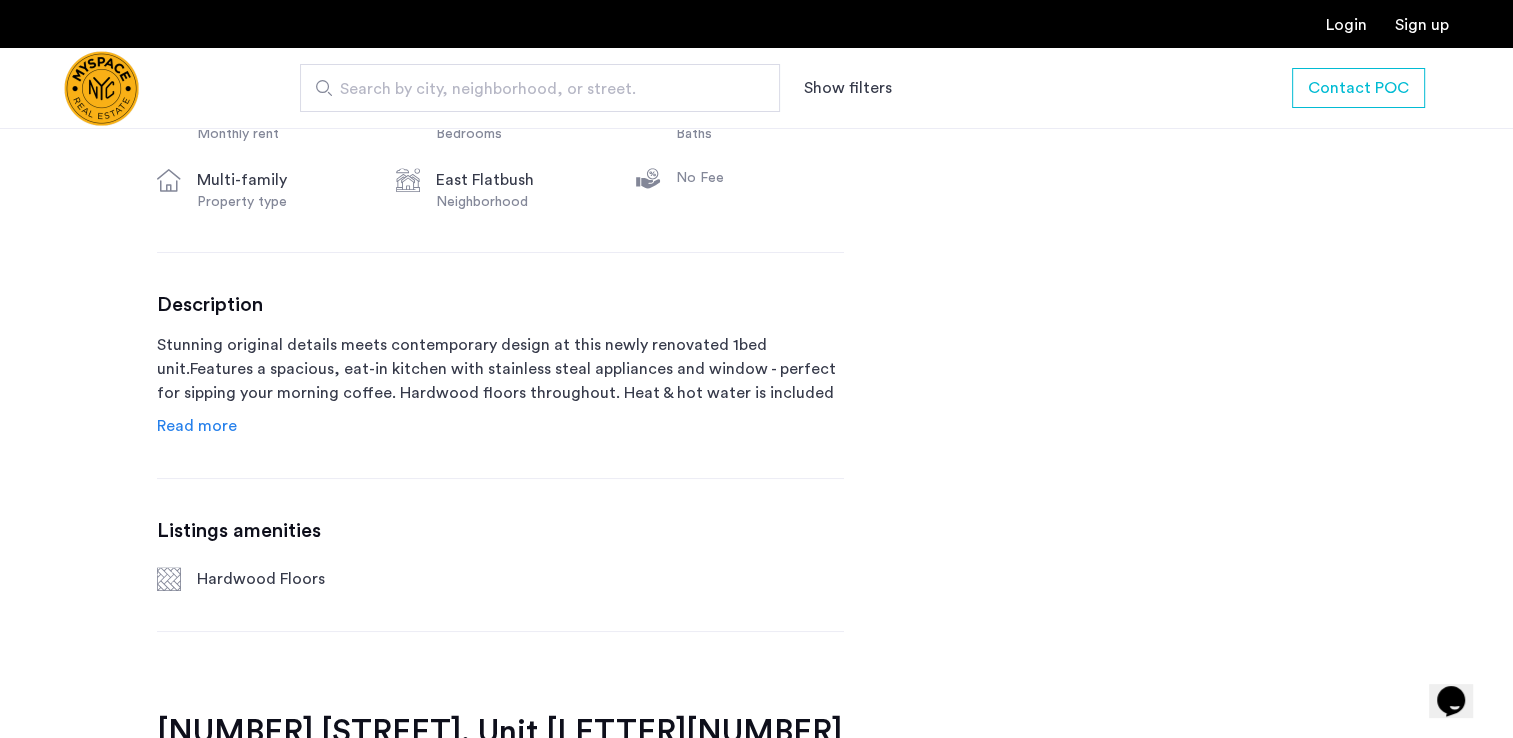 click on "Read more" 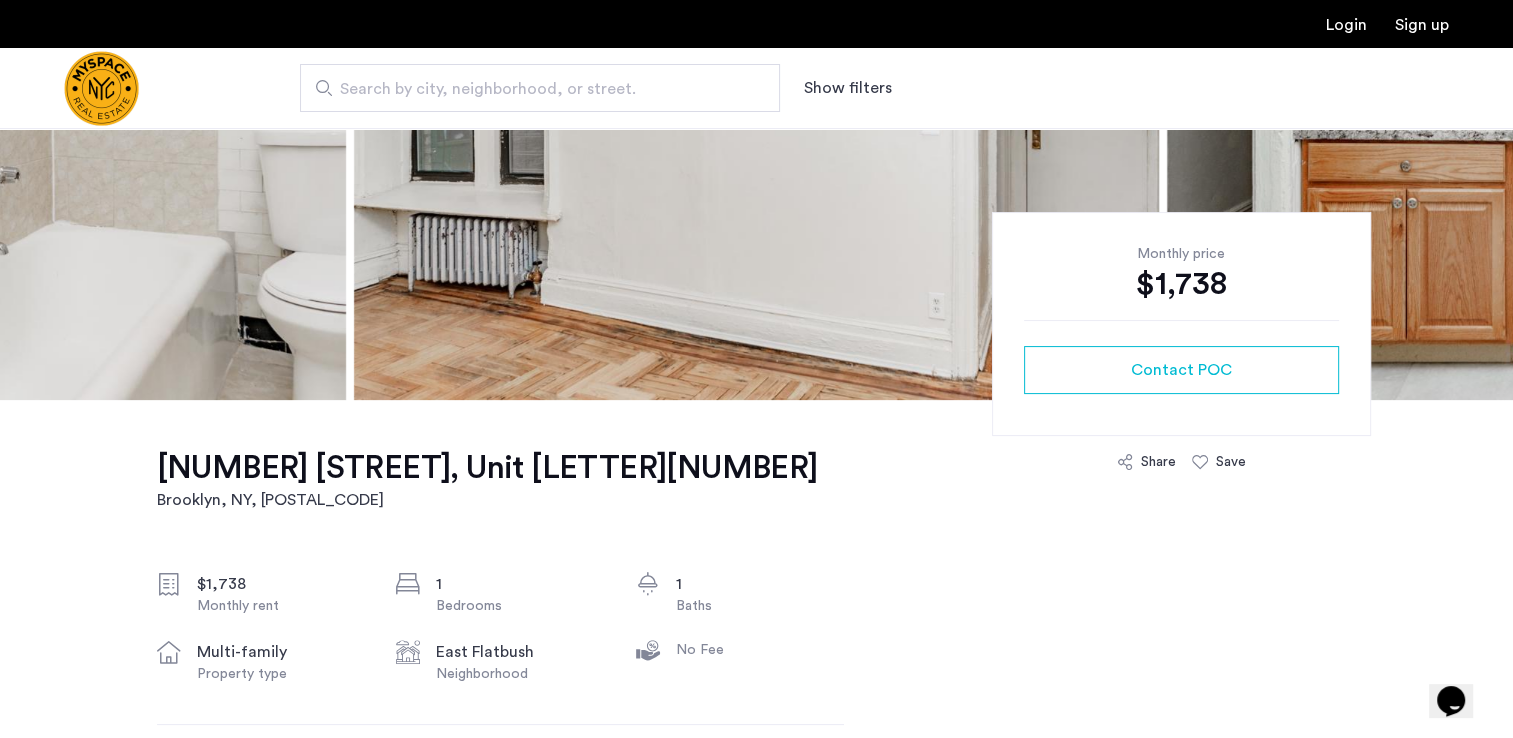 scroll, scrollTop: 100, scrollLeft: 0, axis: vertical 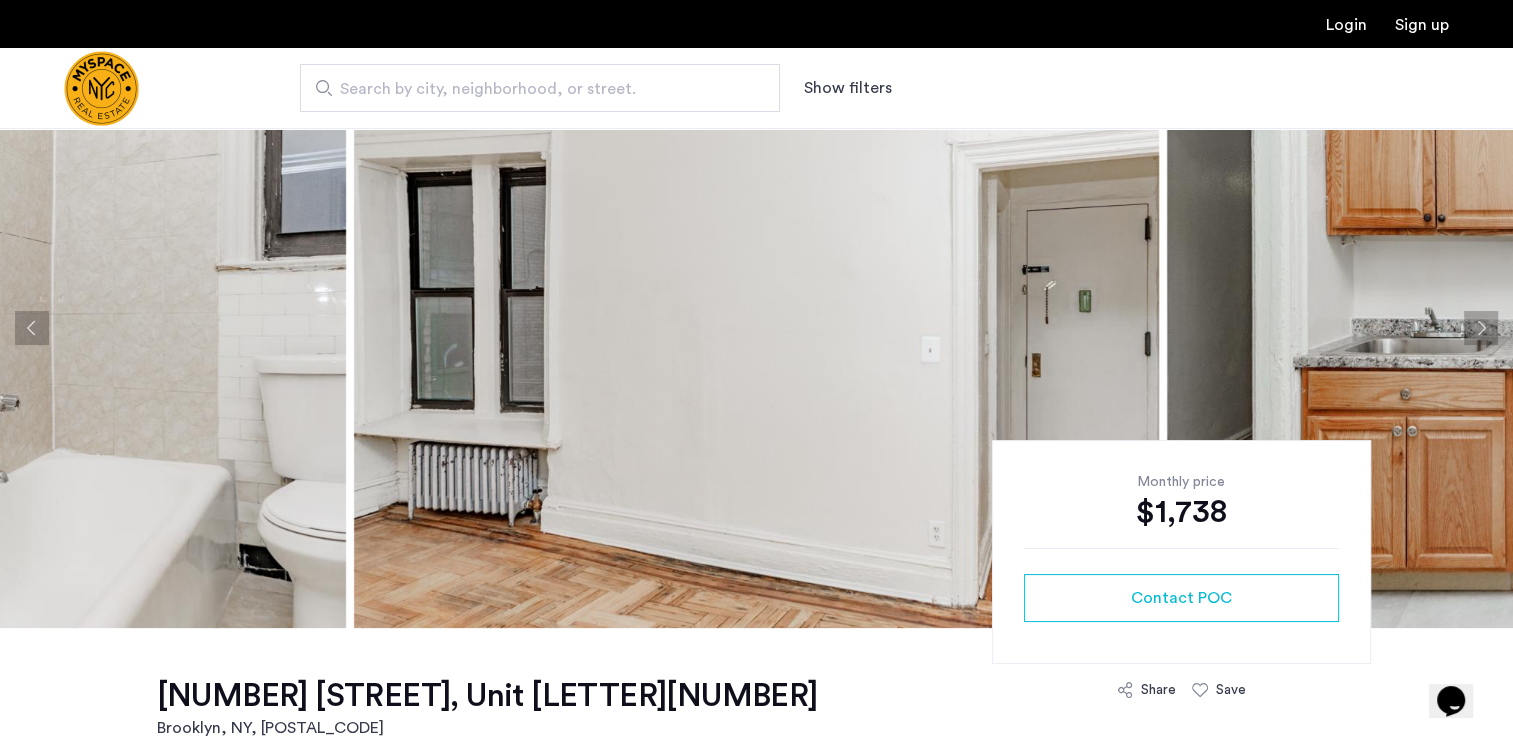 click 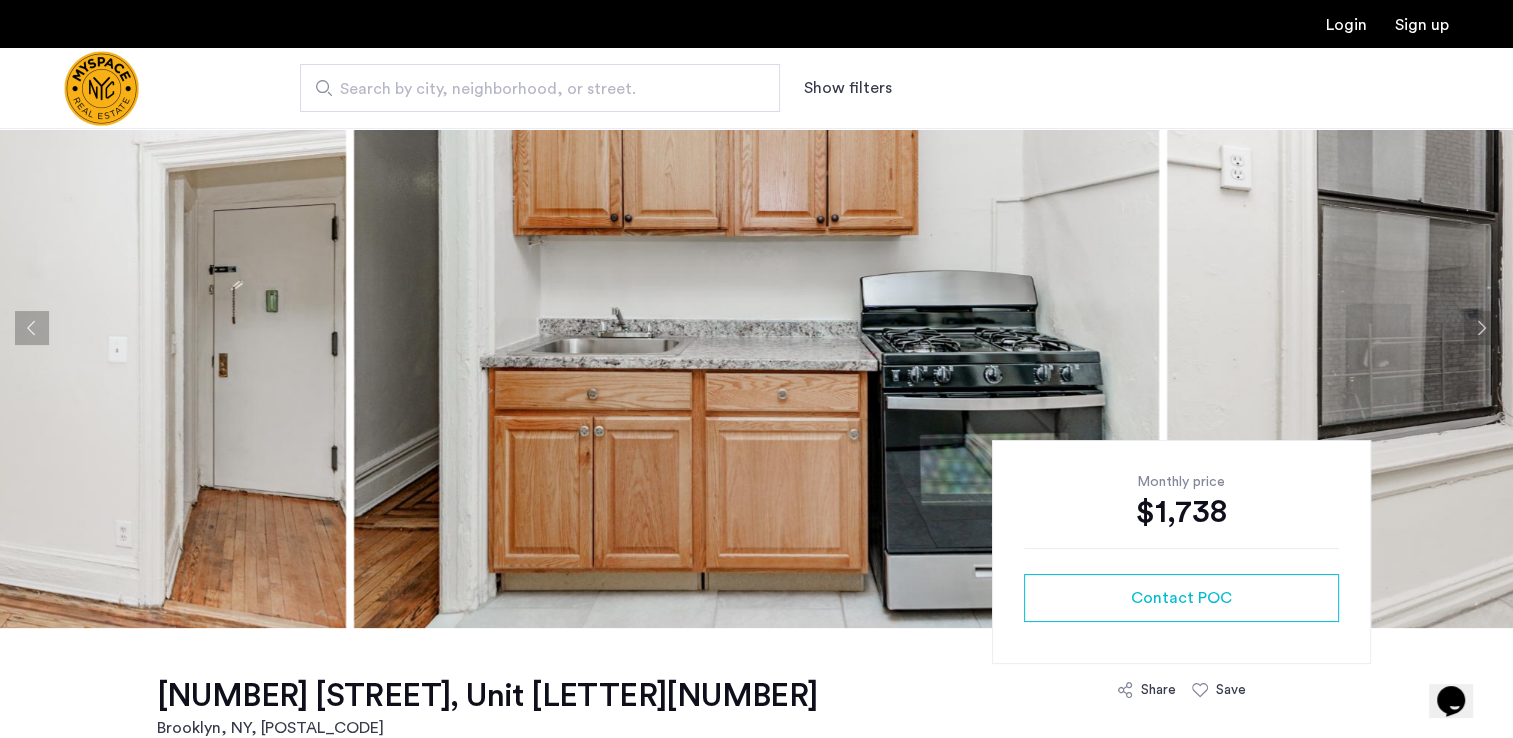 click 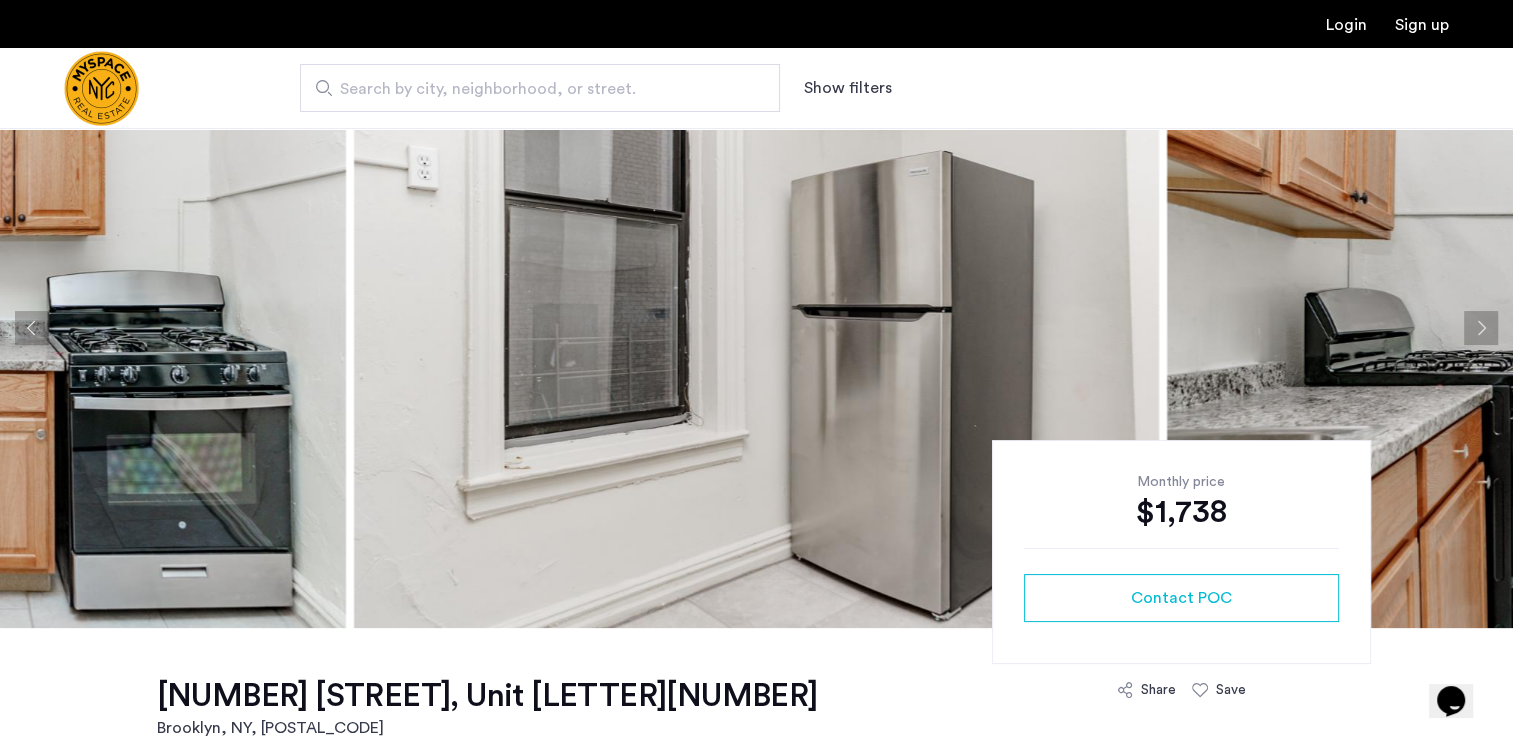 click 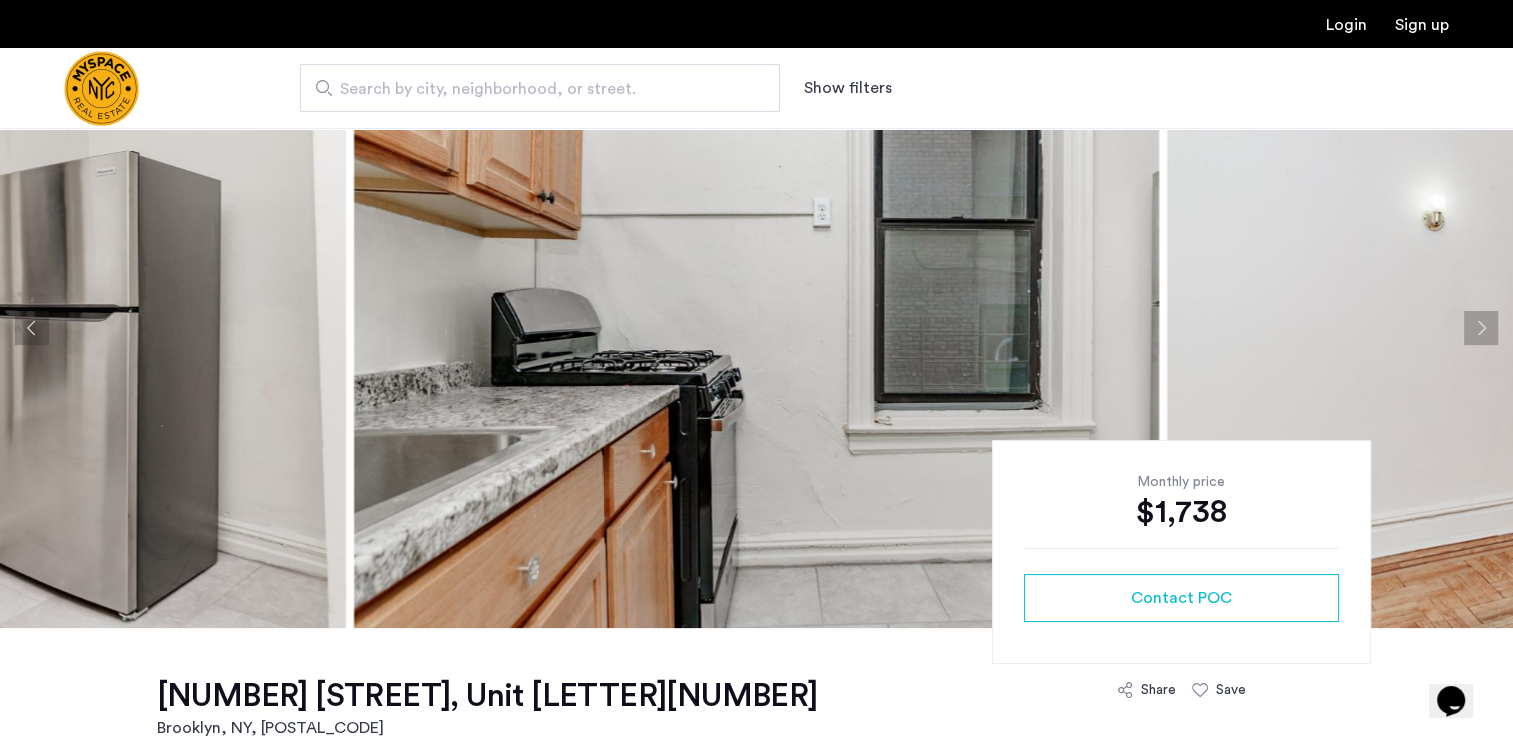 click 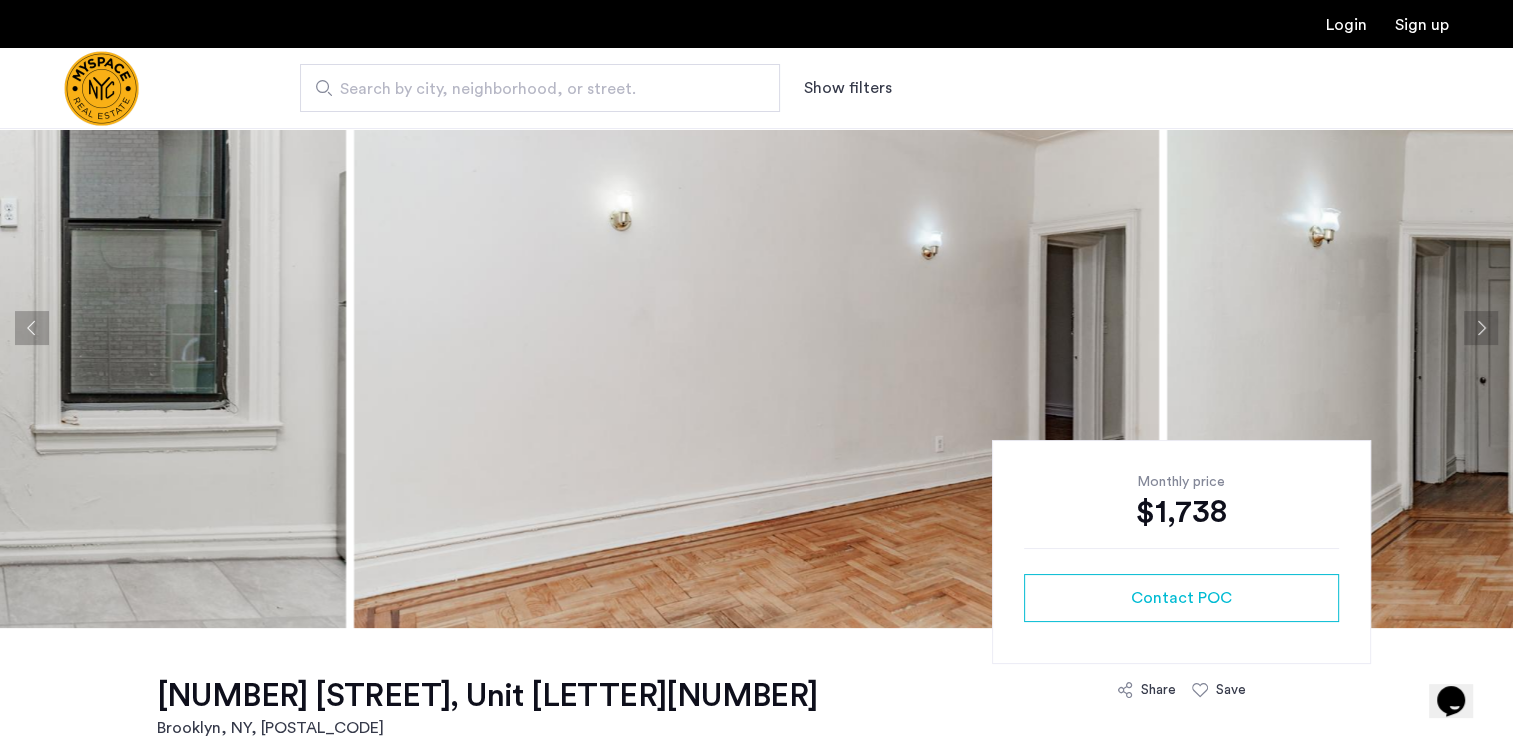 click 